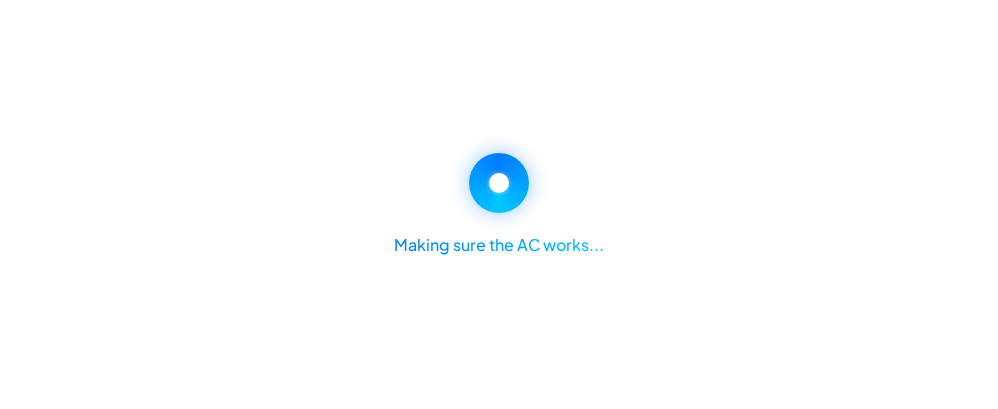 scroll, scrollTop: 0, scrollLeft: 0, axis: both 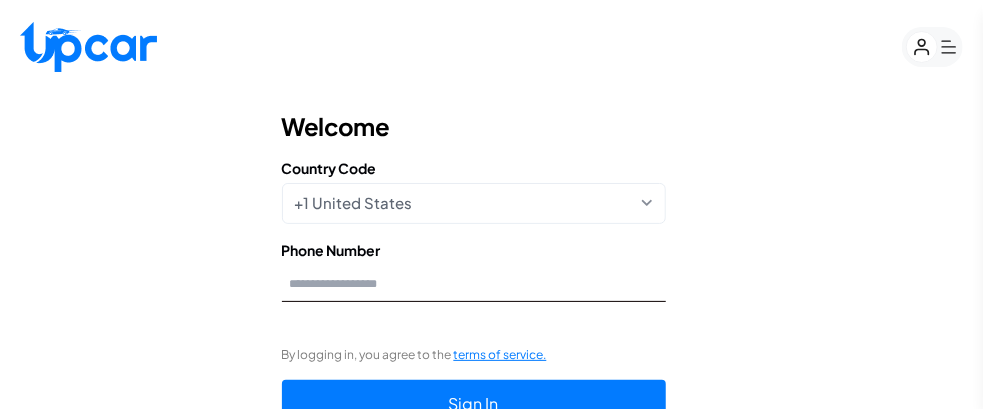 click on "Phone Number" at bounding box center [474, 283] 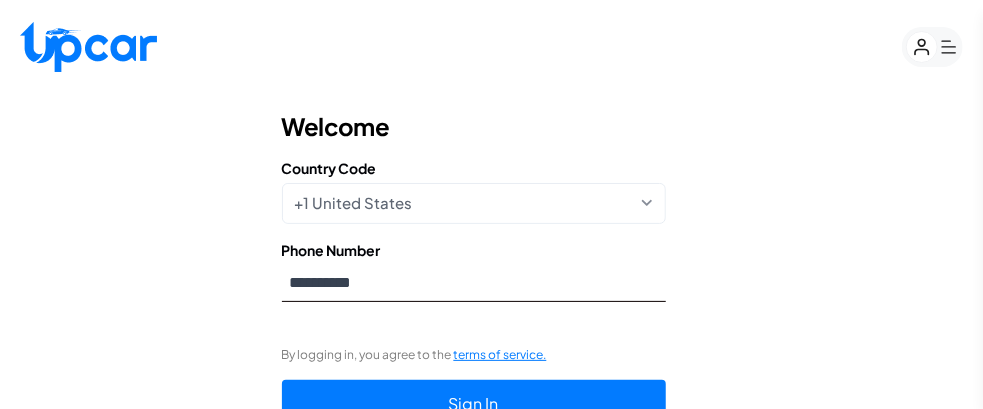 type on "**********" 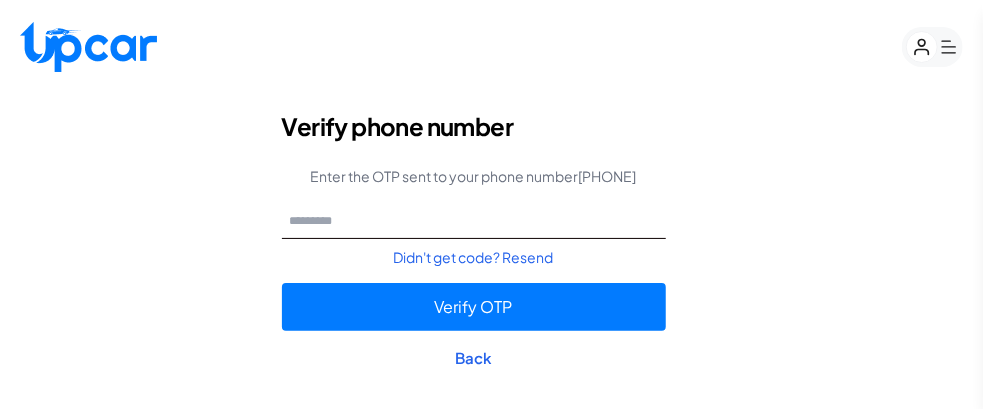 click at bounding box center (474, 220) 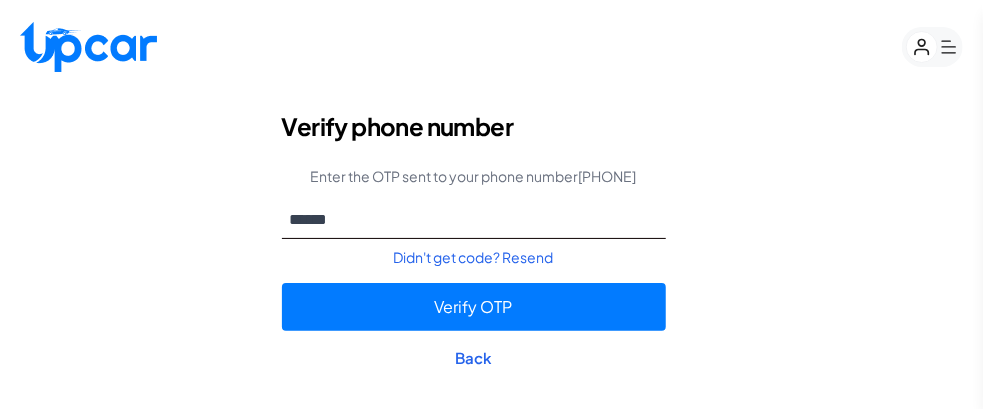type on "******" 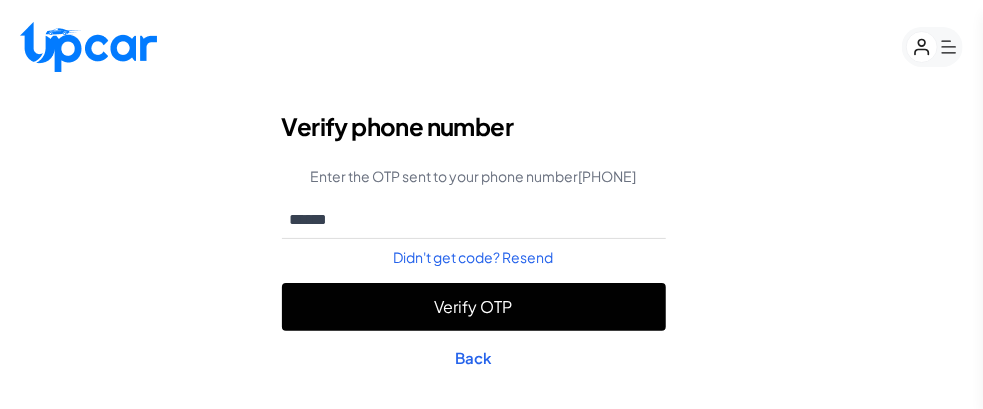 click on "Verify OTP" at bounding box center (474, 307) 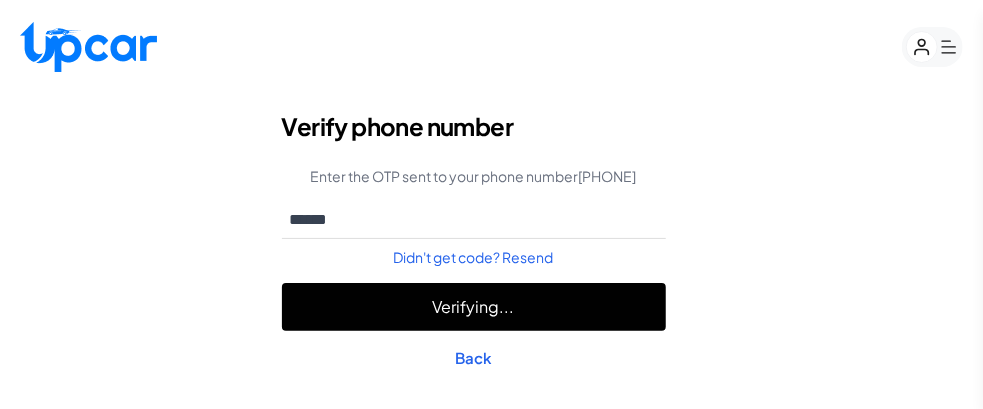 select on "********" 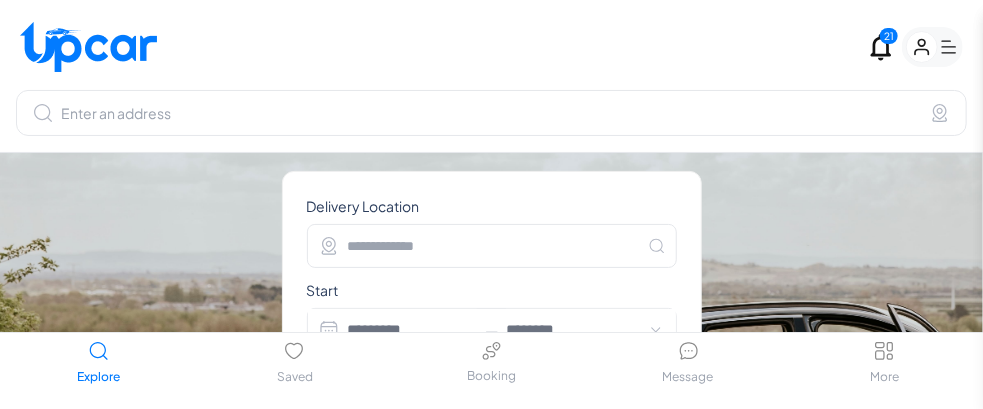 type on "**********" 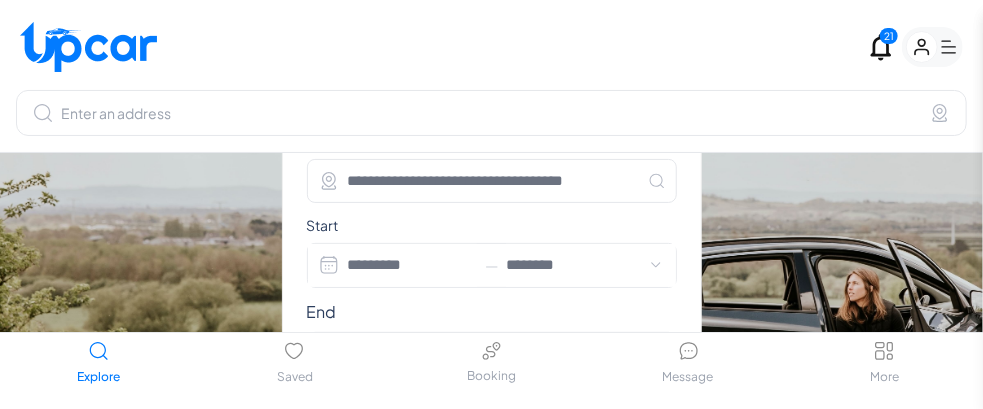 scroll, scrollTop: 100, scrollLeft: 0, axis: vertical 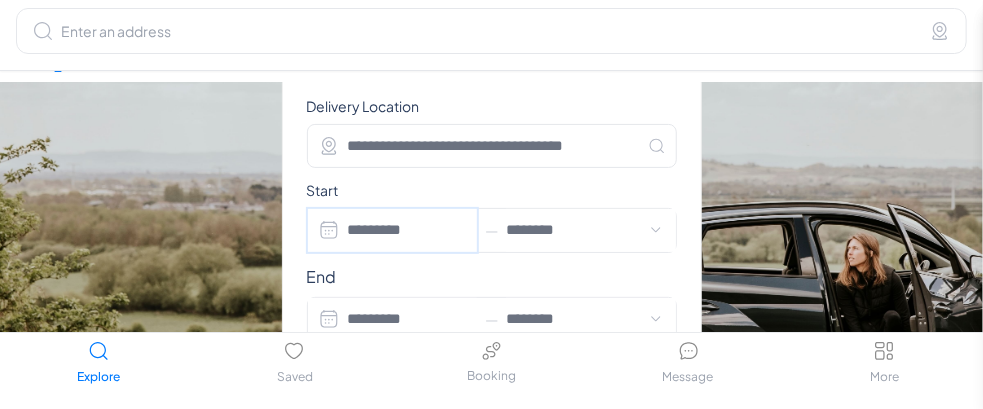 click on "*********" at bounding box center [393, 230] 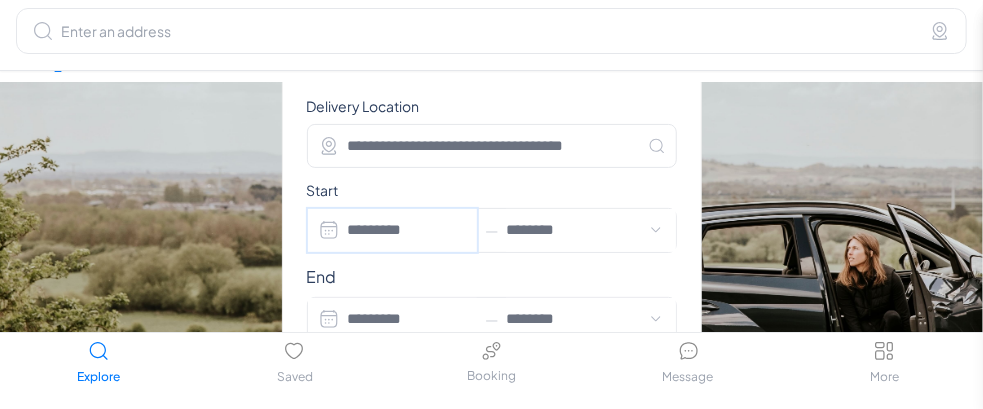 click on "*********" at bounding box center (393, 230) 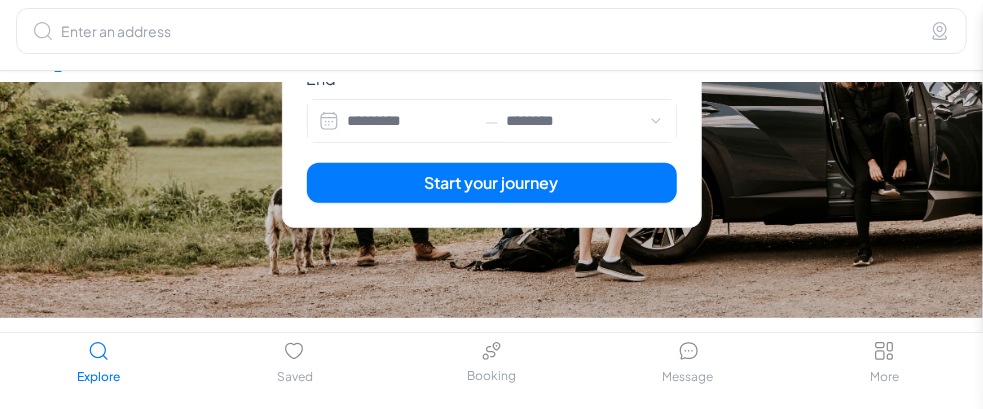 scroll, scrollTop: 300, scrollLeft: 0, axis: vertical 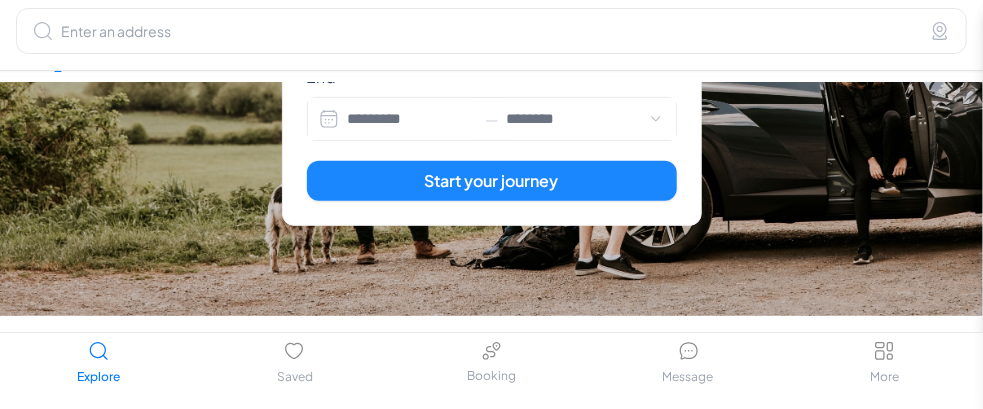 click on "Start your journey" at bounding box center [492, 181] 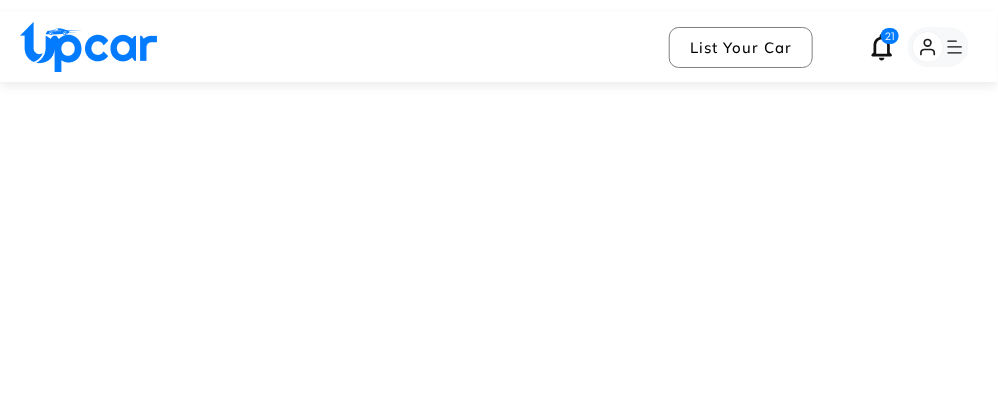 select on "********" 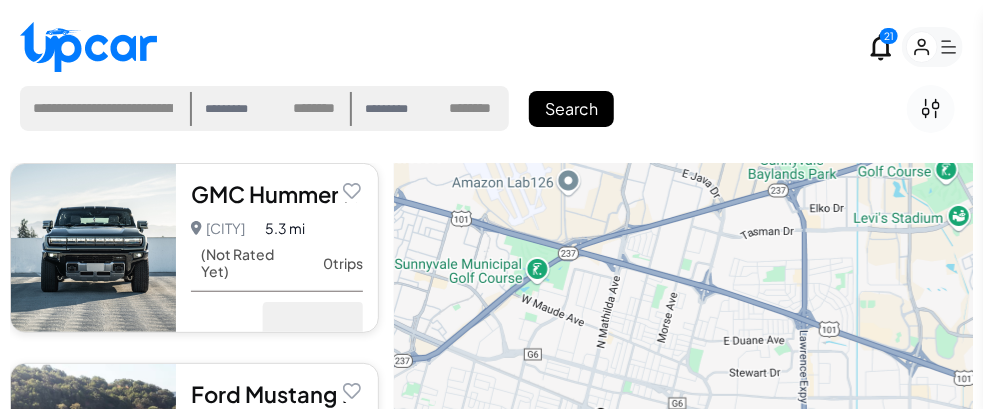 click on "*********" at bounding box center (237, 109) 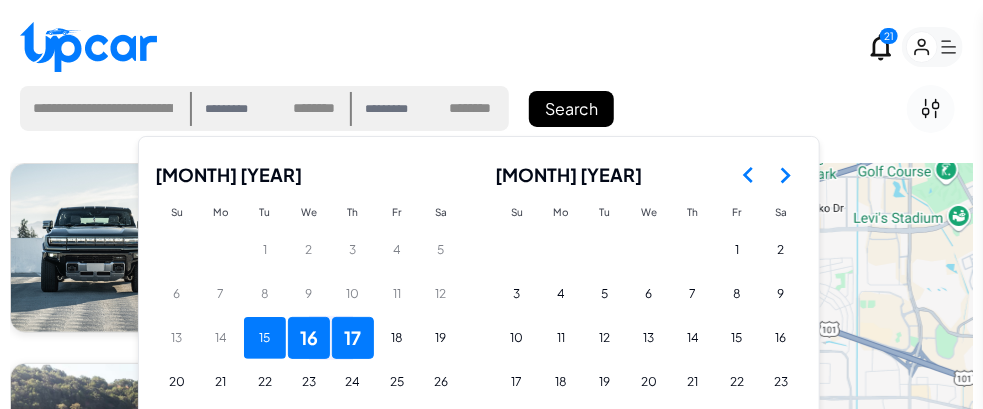 click on "15" at bounding box center (265, 338) 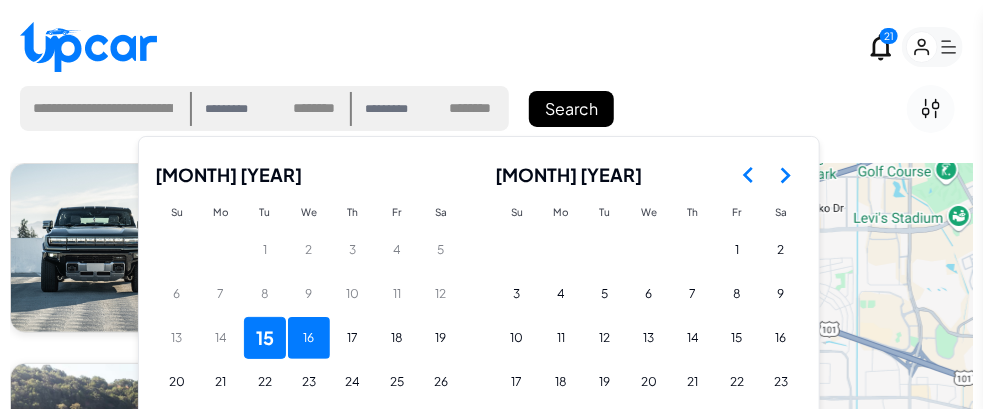 click on "16" at bounding box center [309, 338] 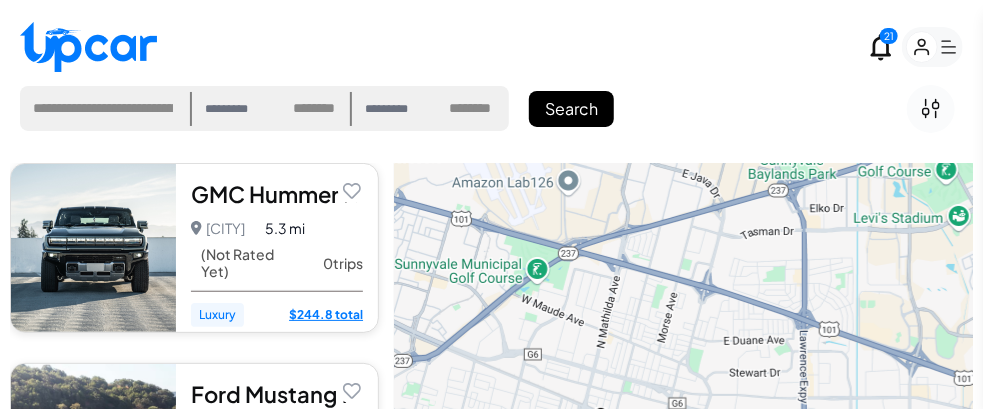 click on "********* ******** ******** ******* ******* ******* ******* ******* ******* ******* ******* ******* ******* ******* ******* ******* ******* ******* ******* ******* ******* ******** ******** ******** ******** ******** ******** ******* ******* ******* ******* ******* ******* ******* ******* ******* ******* ******* ******* ******* ******* ******* ******* ******* ******* ******** ******** ******** ********" at bounding box center (316, 109) 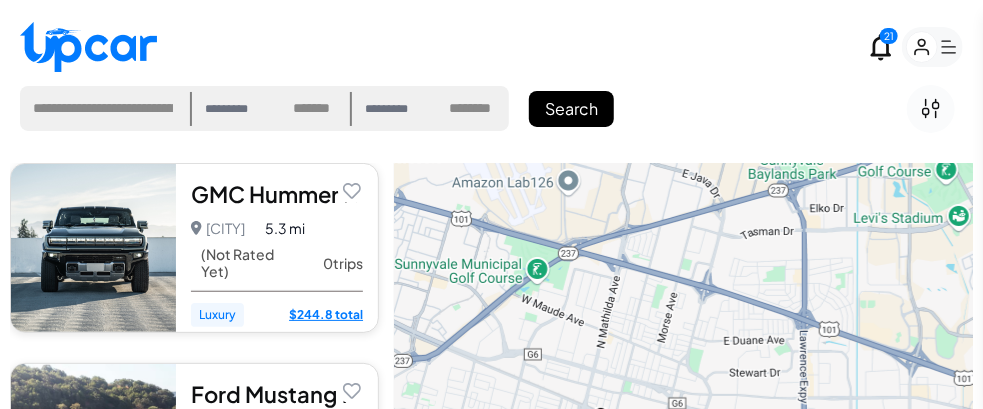 click on "********* ******** ******** ******* ******* ******* ******* ******* ******* ******* ******* ******* ******* ******* ******* ******* ******* ******* ******* ******* ******* ******** ******** ******** ******** ******** ******** ******* ******* ******* ******* ******* ******* ******* ******* ******* ******* ******* ******* ******* ******* ******* ******* ******* ******* ******** ******** ******** ********" at bounding box center (316, 109) 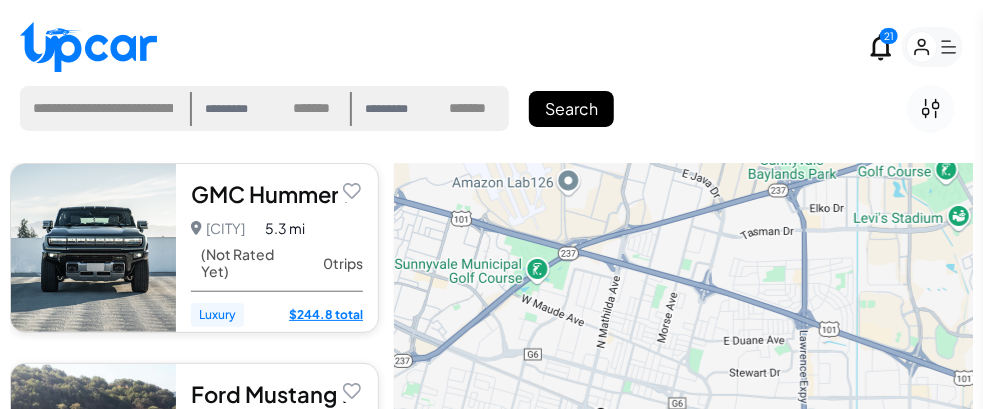 click on "**********" at bounding box center (475, 109) 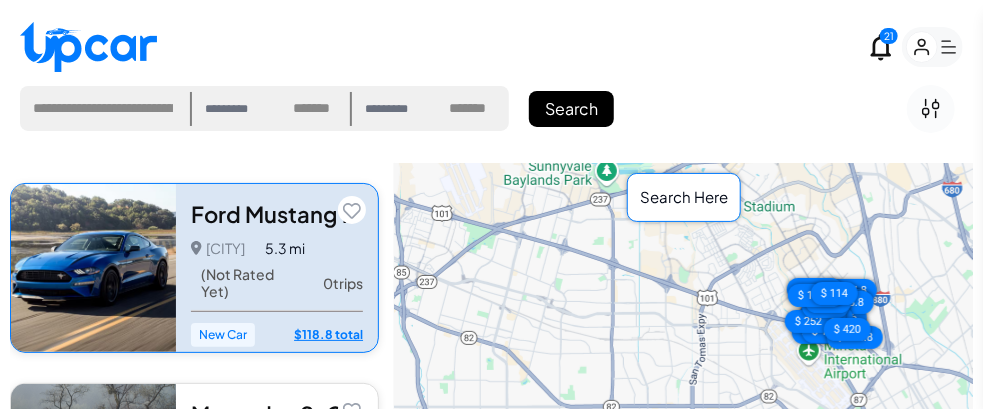 scroll, scrollTop: 200, scrollLeft: 0, axis: vertical 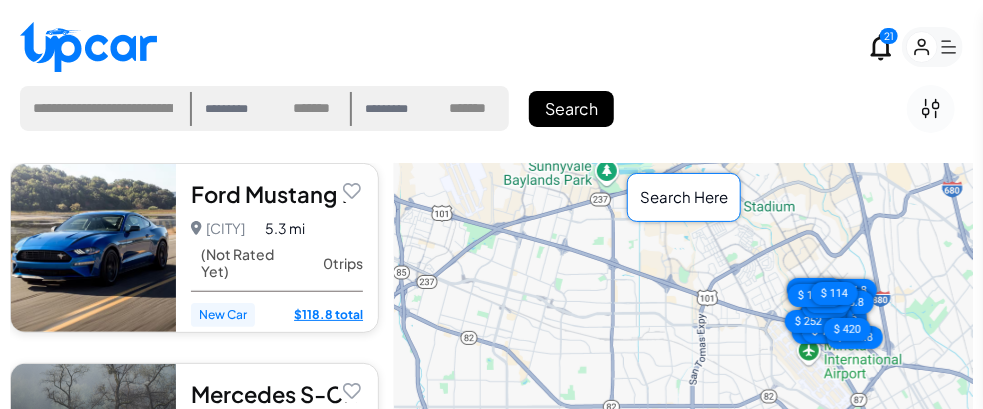 click on "*********" at bounding box center (237, 109) 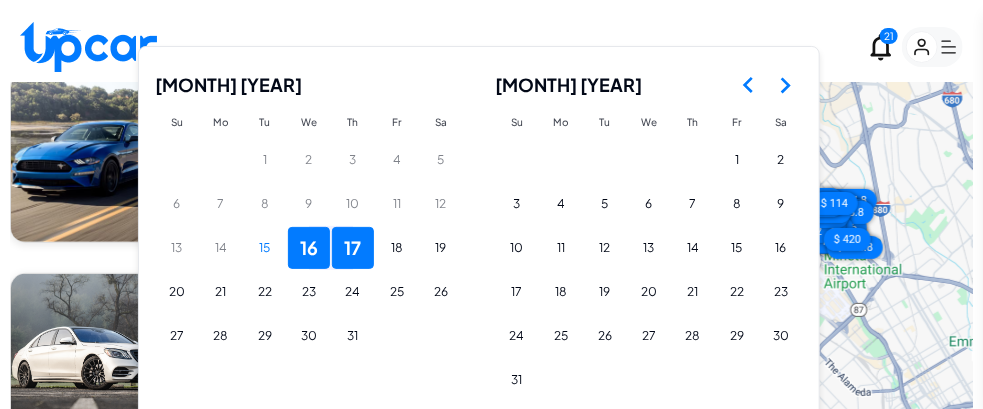 scroll, scrollTop: 163, scrollLeft: 0, axis: vertical 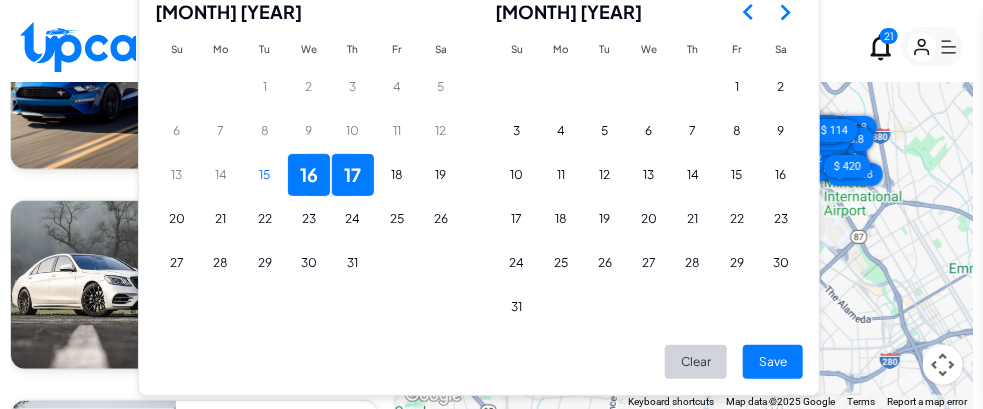 click on "Clear" at bounding box center [696, 362] 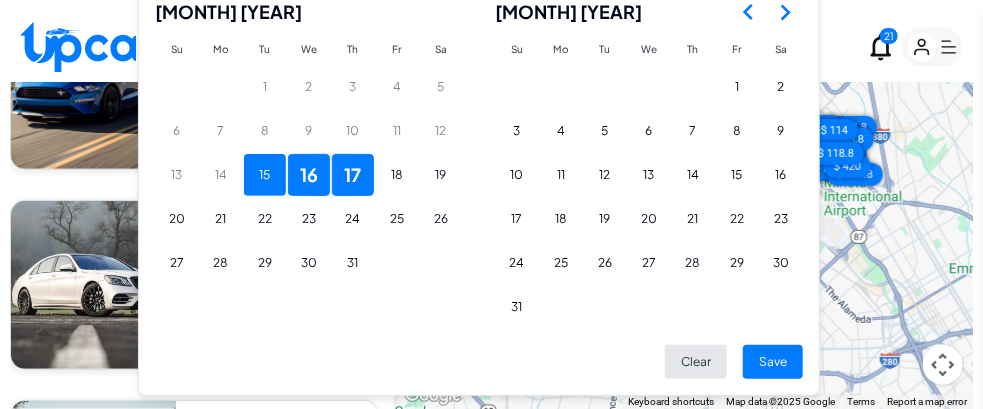 click on "15" at bounding box center (265, 175) 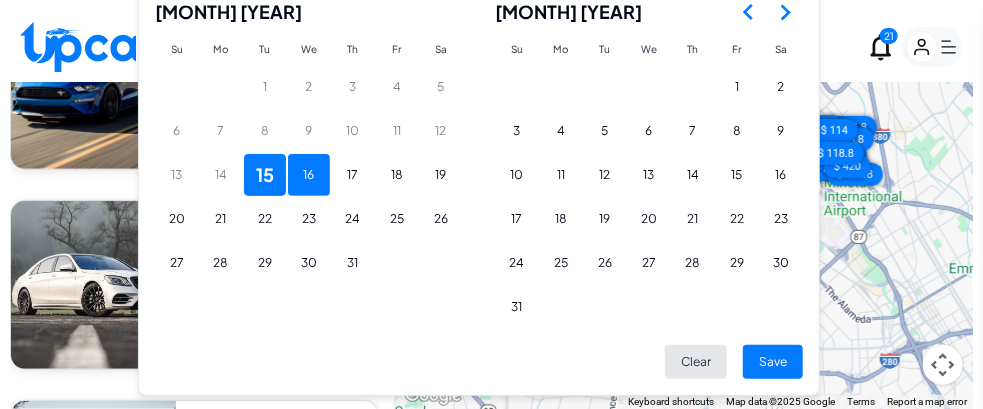 click on "16" at bounding box center [309, 175] 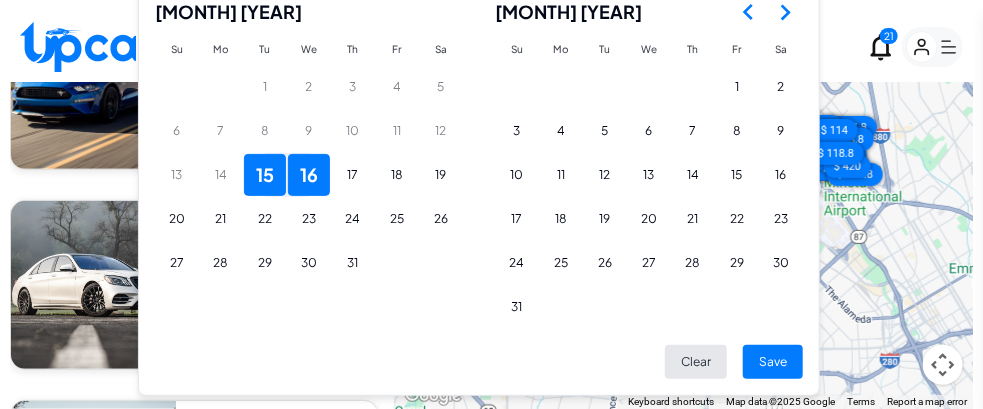 click on "Save" at bounding box center [773, 362] 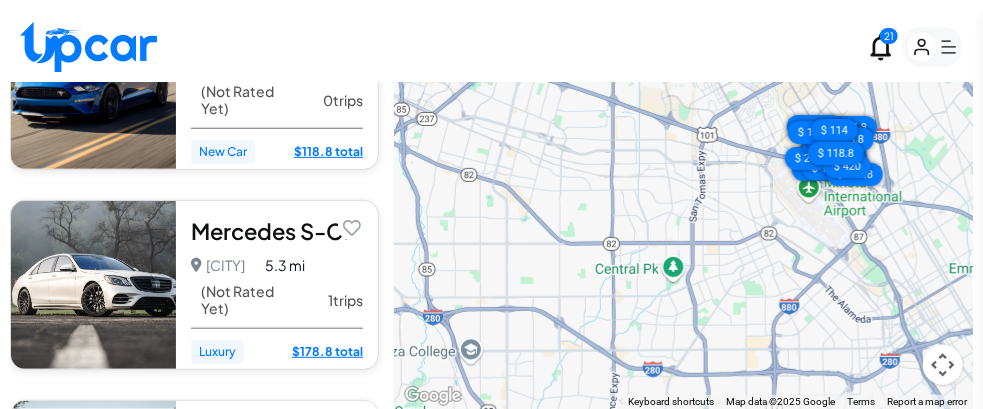 scroll, scrollTop: 0, scrollLeft: 0, axis: both 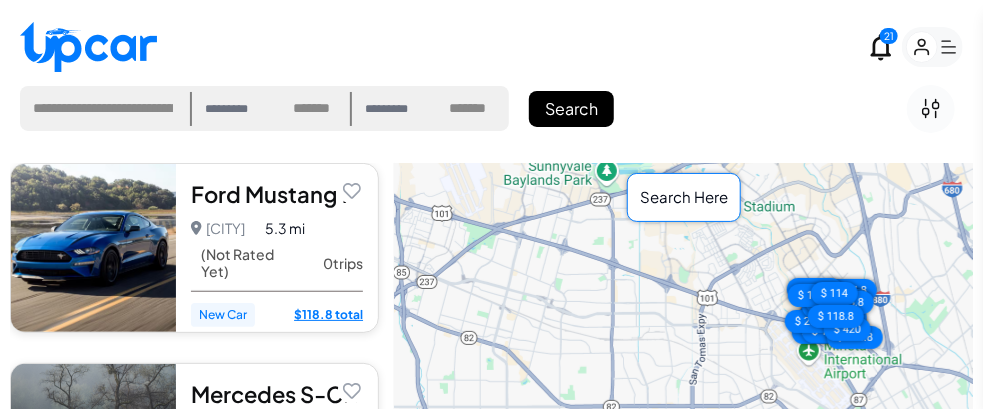 click on "Search" at bounding box center (571, 109) 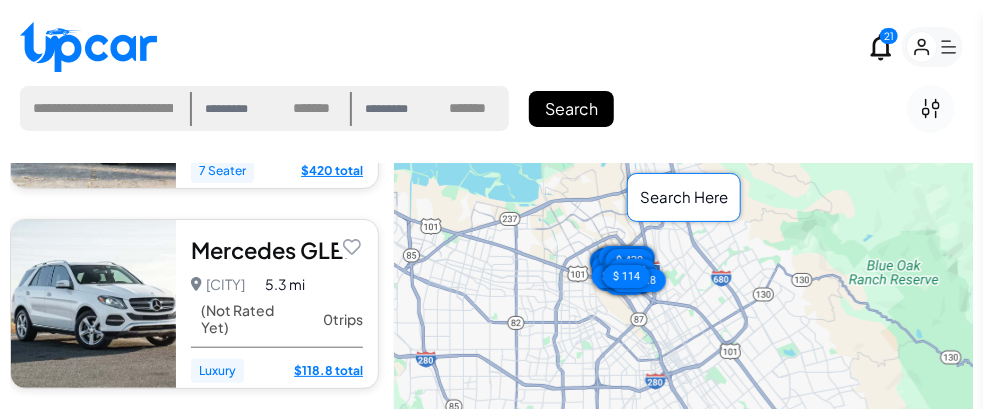 scroll, scrollTop: 200, scrollLeft: 0, axis: vertical 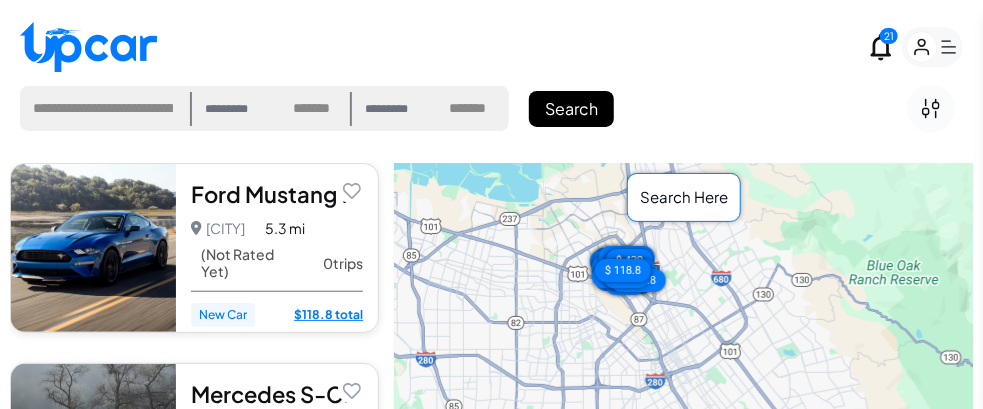 click on "GMC   Hummer EV SUV   2024 5.0 San Jose San Jose • 0  trips  5.3 mi (Not Rated Yet) 0  trips  Luxury $244.8 total $244.8   total Ford   Mustang   2020 5.0 San Jose San Jose • 0  trips  5.3 mi (Not Rated Yet) 0  trips  New Car $118.8 total $118.8   total Mercedes   S-Class   2020 5.0 San Jose San Jose • 1  trips  5.3 mi (Not Rated Yet) 1  trips  Luxury $178.8 total $178.8   total Rivian   RS1   2023 5.0 San Jose San Jose • 0  trips  5.3 mi (Not Rated Yet) 0  trips  EV $198 total $198   total Tesla   Model X   2017 5.0 San Jose San Jose • 0  trips  5.3 mi (Not Rated Yet) 0  trips  EV $118.8 total $118.8   total Mercedes   Spinter   2019 5.0 San Jose San Jose • 0  trips  5.3 mi (Not Rated Yet) 0  trips  7 Seater $378 total $378   total Dodge   Journey   2020 5.0 San Jose San Jose • 0  trips  5.3 mi (Not Rated Yet) 0  trips  7 Seater $111.6 total $111.6   total Ford   Transit   2018 5.0 San Jose San Jose • 0  trips  5.3 mi (Not Rated Yet) 0  trips  7 Seater $294 total $294   total Tesla   Model X" at bounding box center (202, 367) 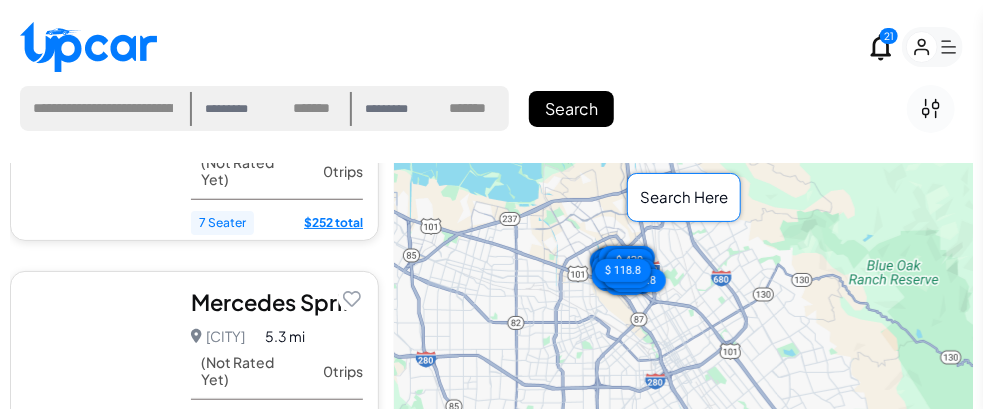 scroll, scrollTop: 200, scrollLeft: 0, axis: vertical 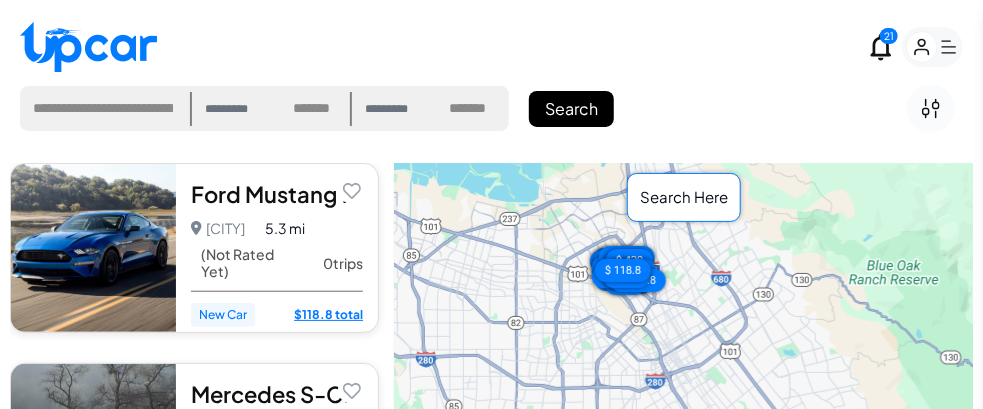 drag, startPoint x: 388, startPoint y: 177, endPoint x: 388, endPoint y: 200, distance: 23 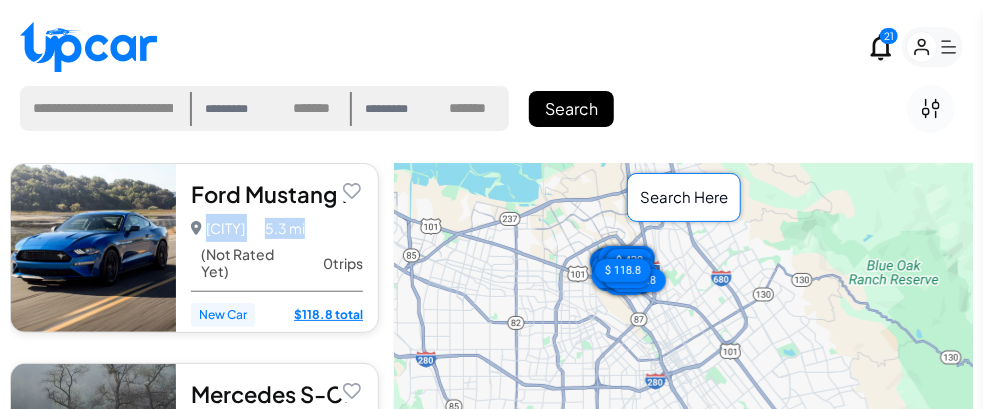 drag, startPoint x: 394, startPoint y: 178, endPoint x: 388, endPoint y: 213, distance: 35.510563 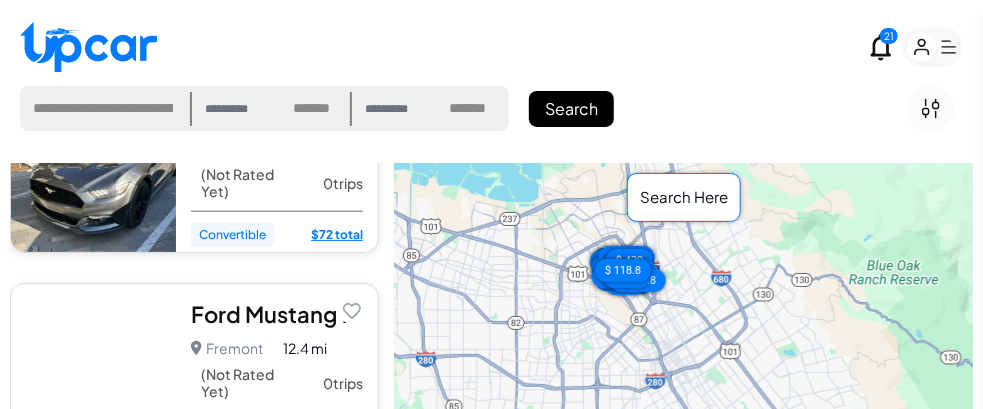 scroll, scrollTop: 4873, scrollLeft: 0, axis: vertical 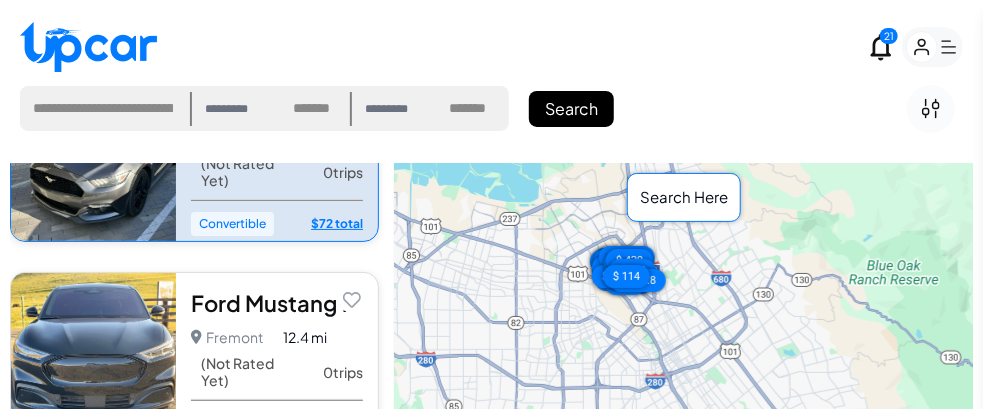 click at bounding box center [93, 157] 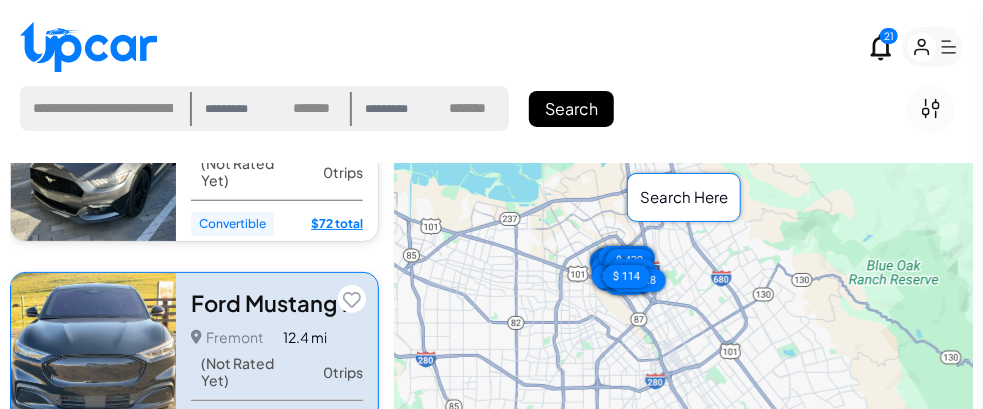 click at bounding box center [93, 357] 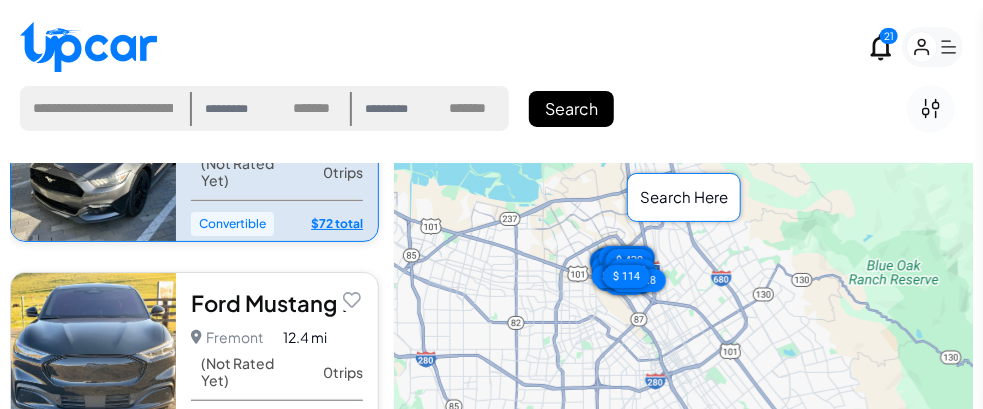 scroll, scrollTop: 4772, scrollLeft: 0, axis: vertical 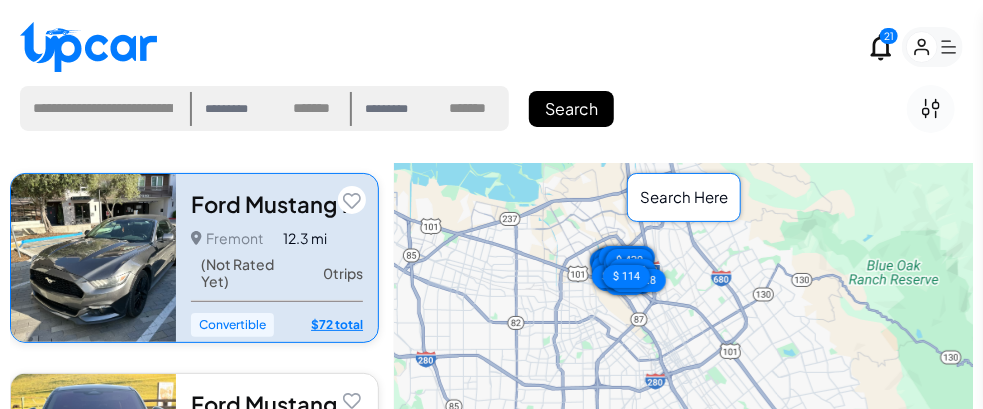 click at bounding box center (93, 258) 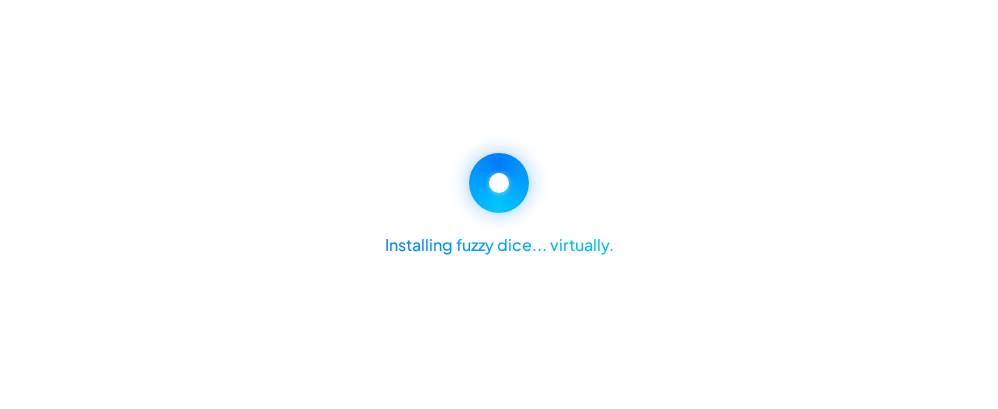 scroll, scrollTop: 0, scrollLeft: 0, axis: both 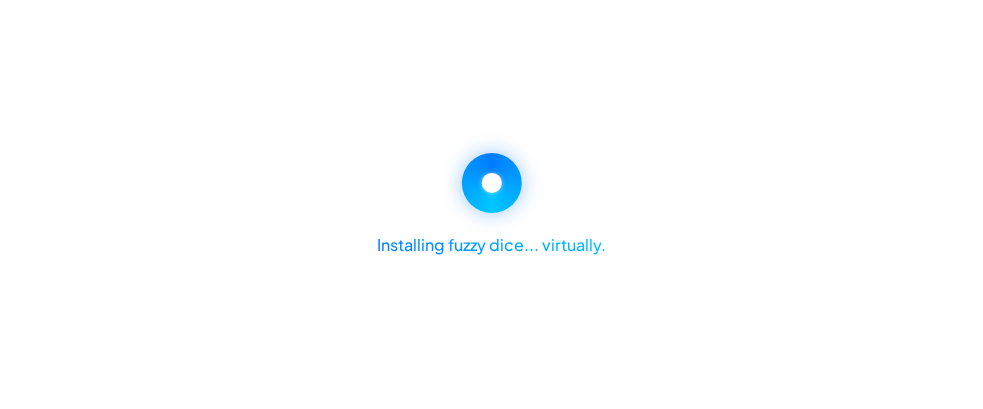 select on "*******" 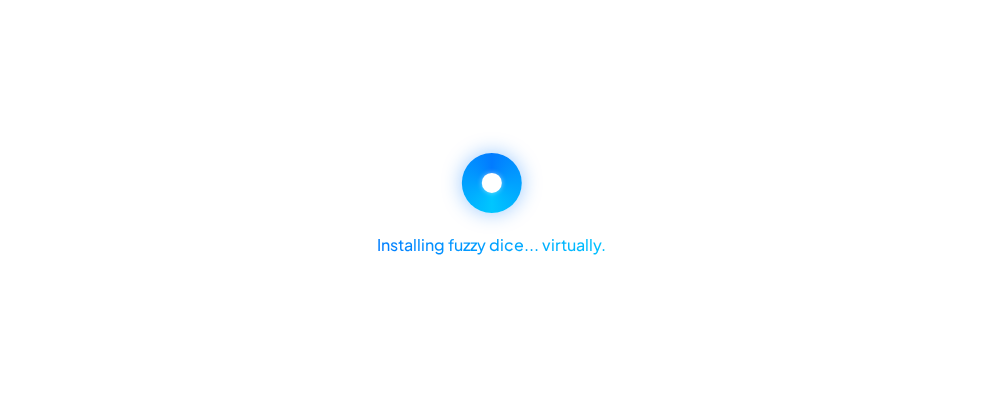 select on "*******" 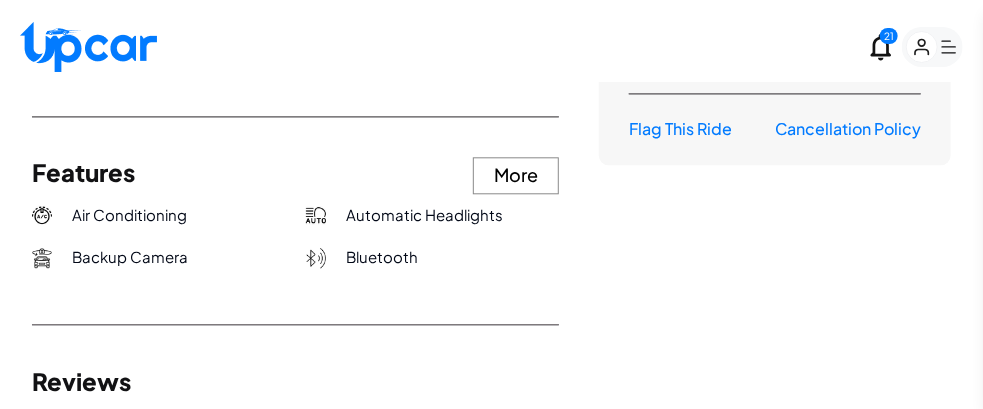 scroll, scrollTop: 1738, scrollLeft: 0, axis: vertical 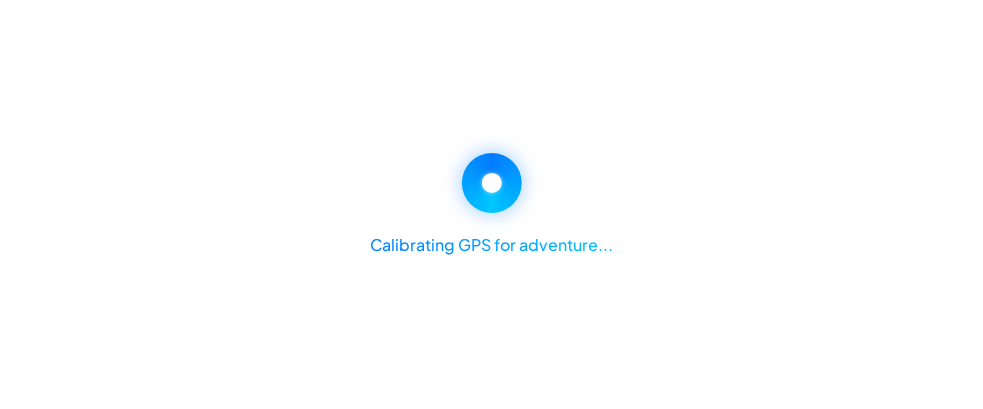 select on "*******" 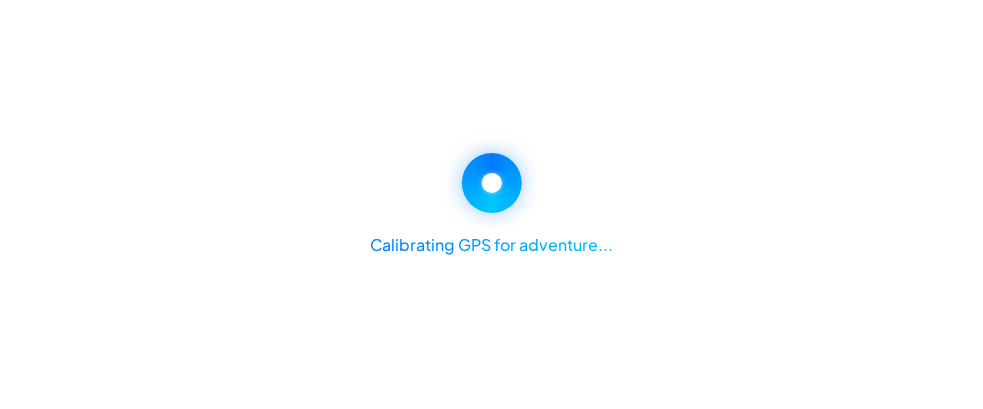 select on "*******" 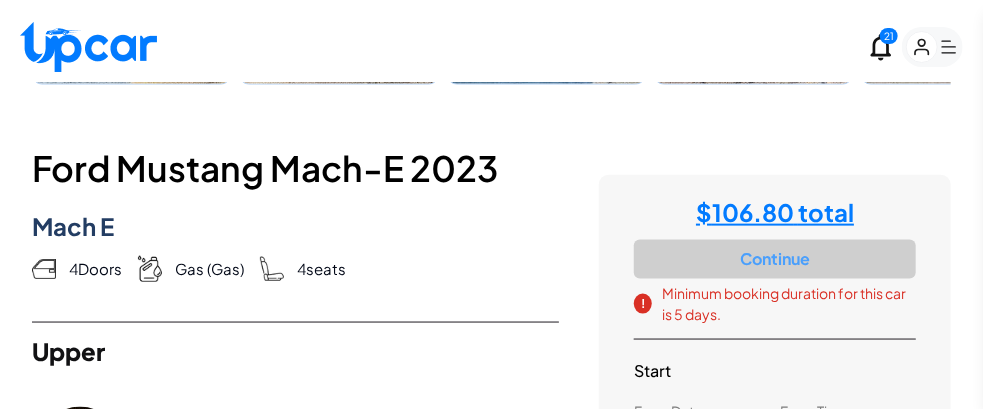scroll, scrollTop: 800, scrollLeft: 0, axis: vertical 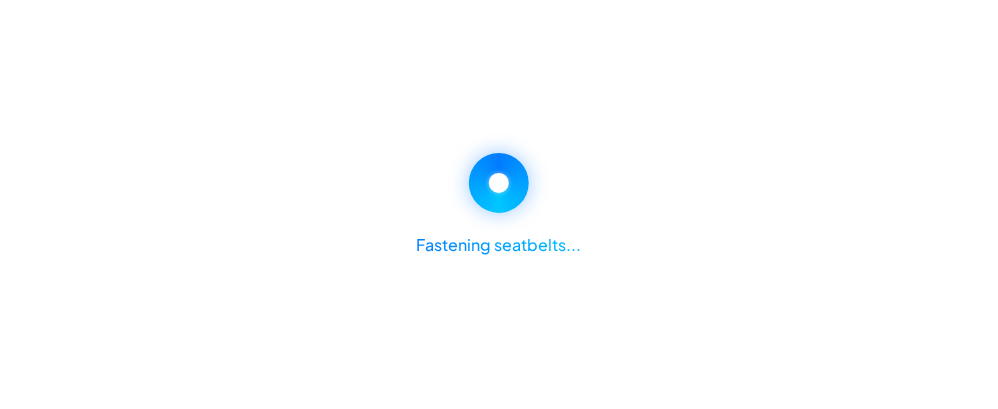 select on "*******" 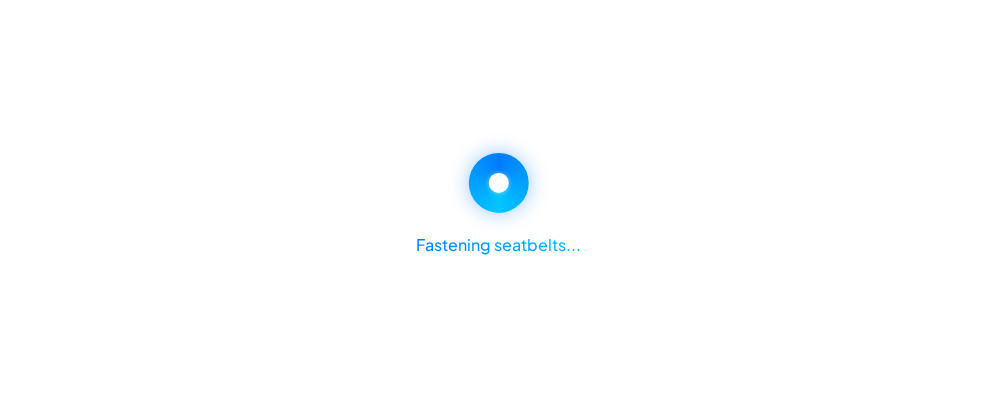 select on "*******" 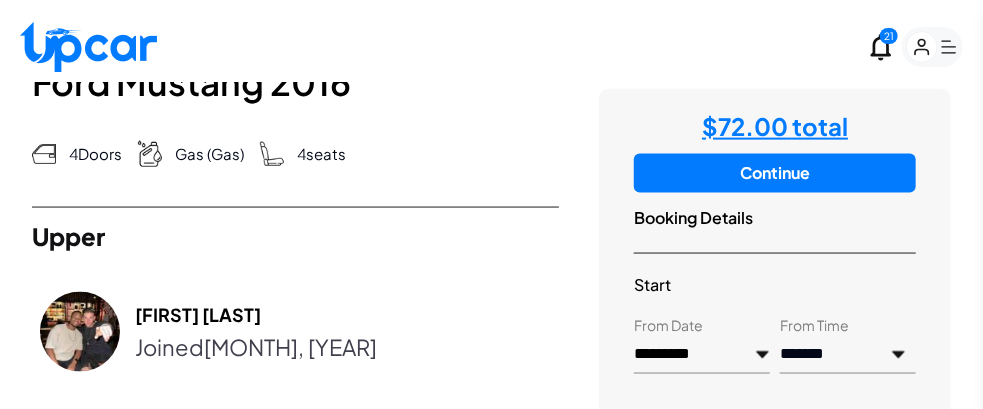 scroll, scrollTop: 900, scrollLeft: 0, axis: vertical 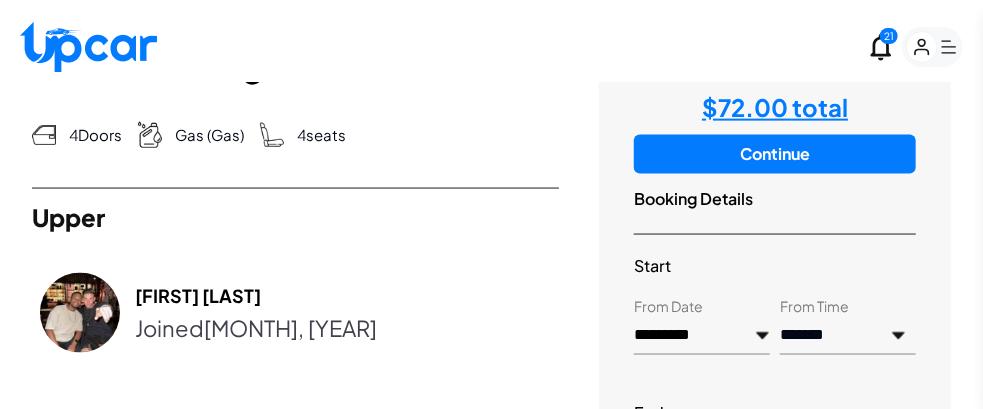 click on "Continue" at bounding box center [775, 154] 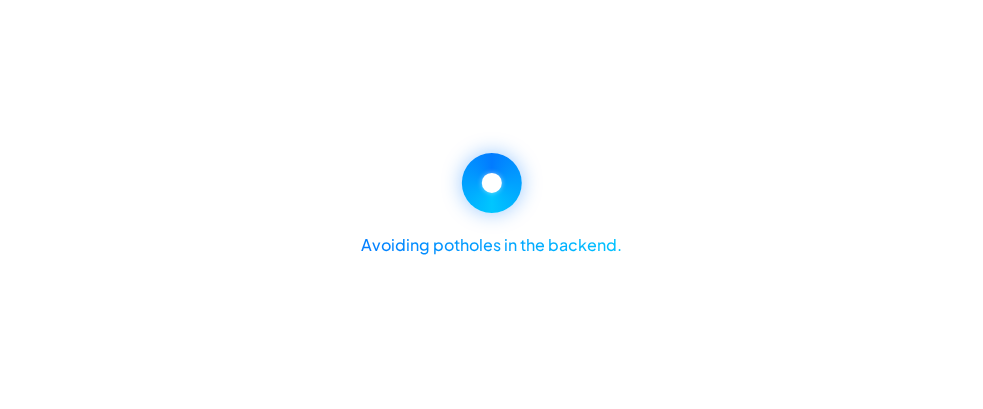 scroll, scrollTop: 0, scrollLeft: 0, axis: both 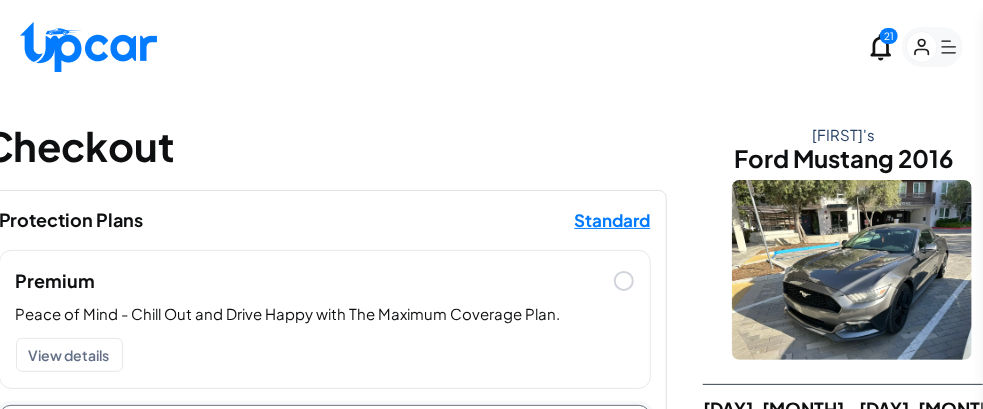 type on "**********" 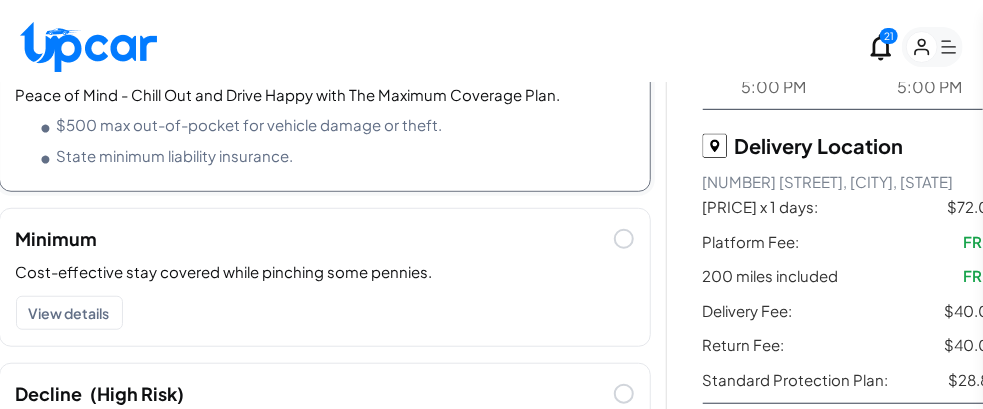 scroll, scrollTop: 400, scrollLeft: 0, axis: vertical 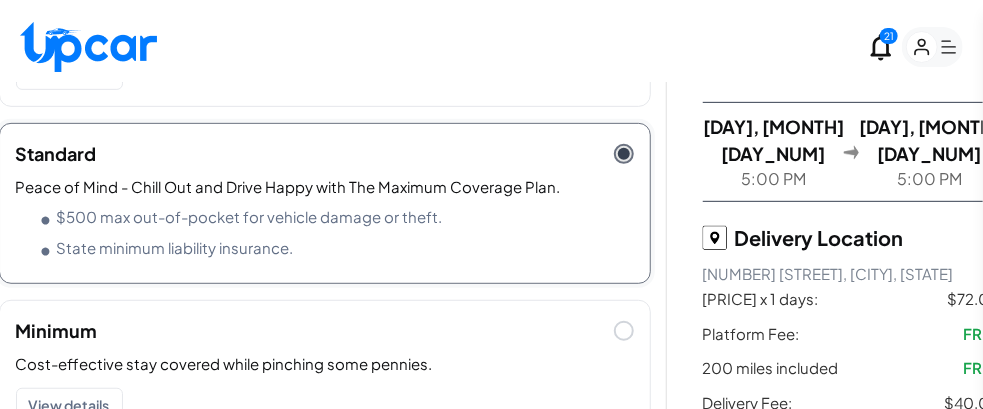 click 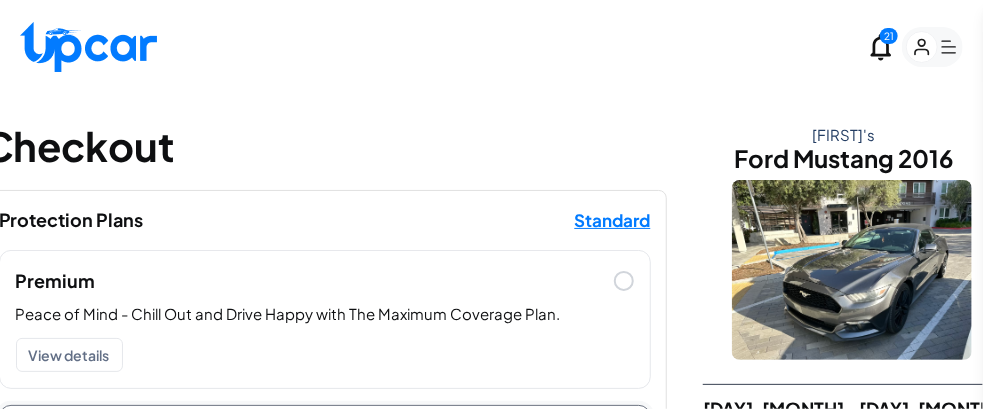 scroll, scrollTop: 0, scrollLeft: 0, axis: both 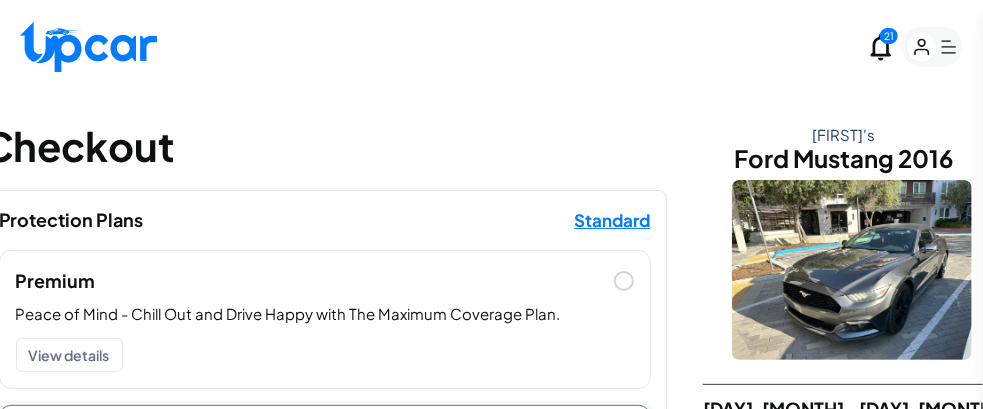 type on "**********" 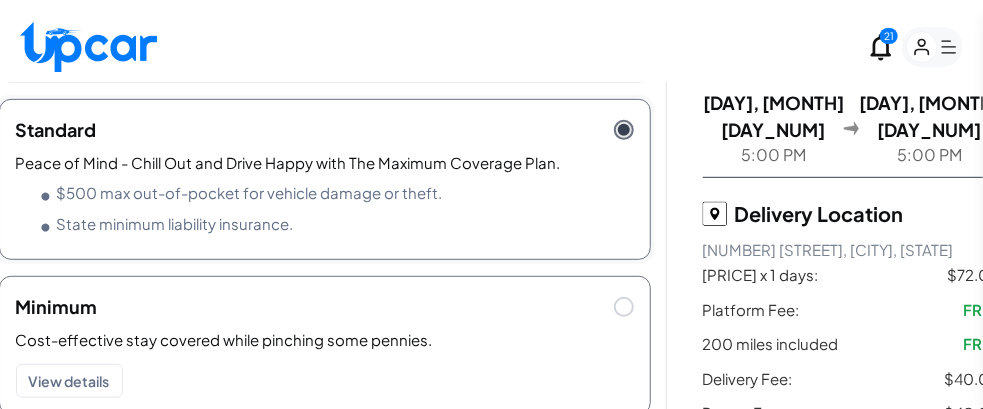 scroll, scrollTop: 300, scrollLeft: 0, axis: vertical 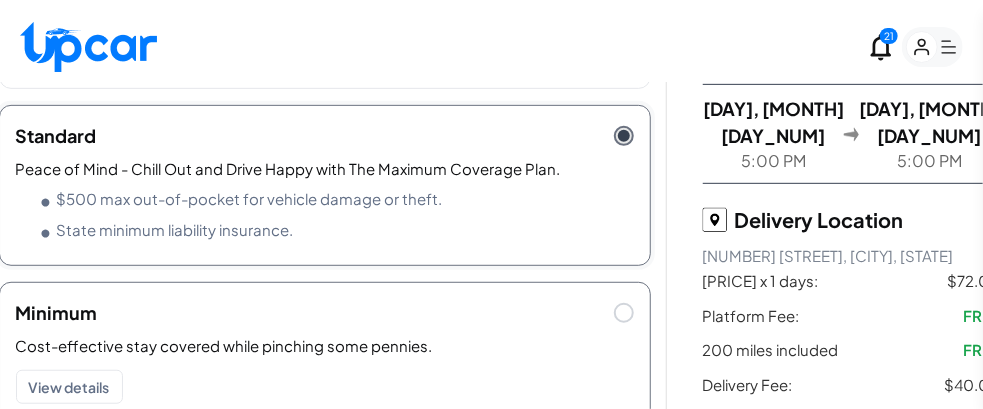 click at bounding box center [624, 313] 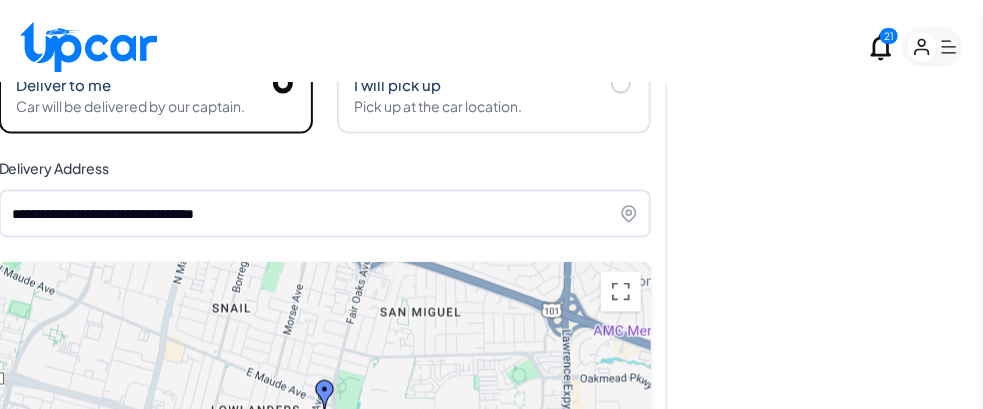 scroll, scrollTop: 900, scrollLeft: 0, axis: vertical 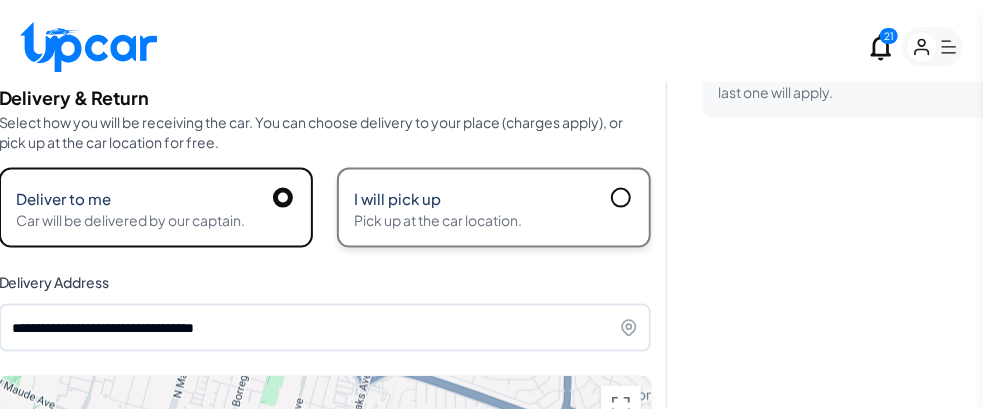 click at bounding box center [621, 198] 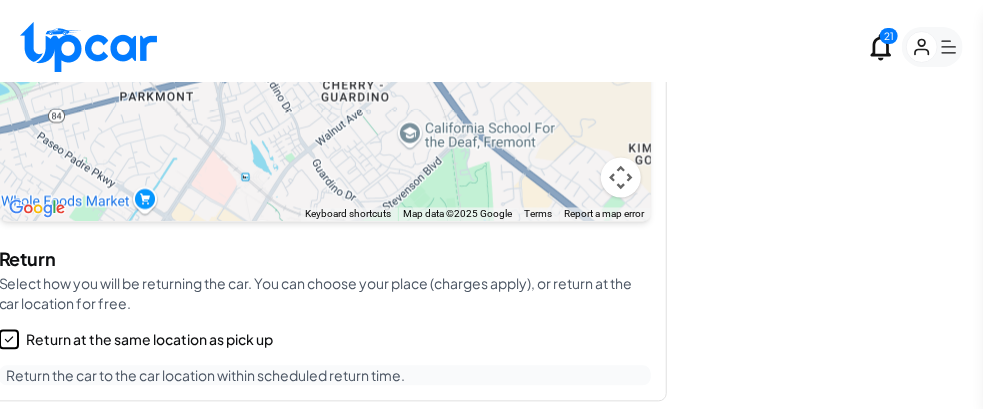 scroll, scrollTop: 1500, scrollLeft: 0, axis: vertical 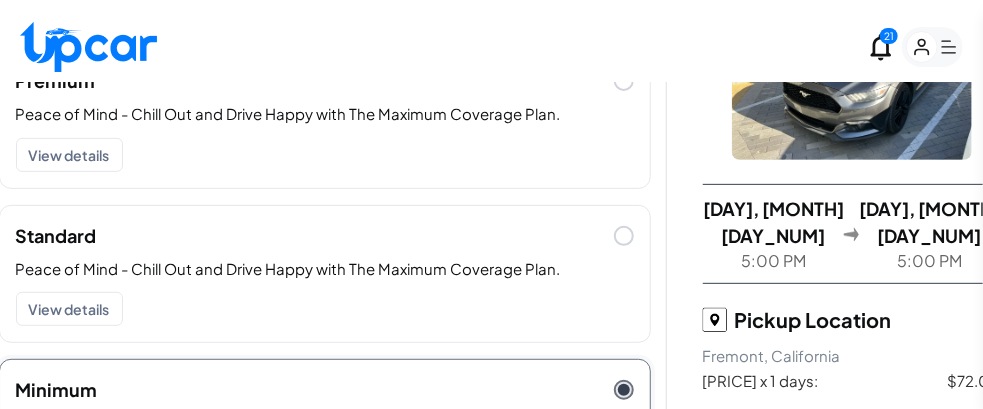 click on "5:00 PM" at bounding box center (929, 261) 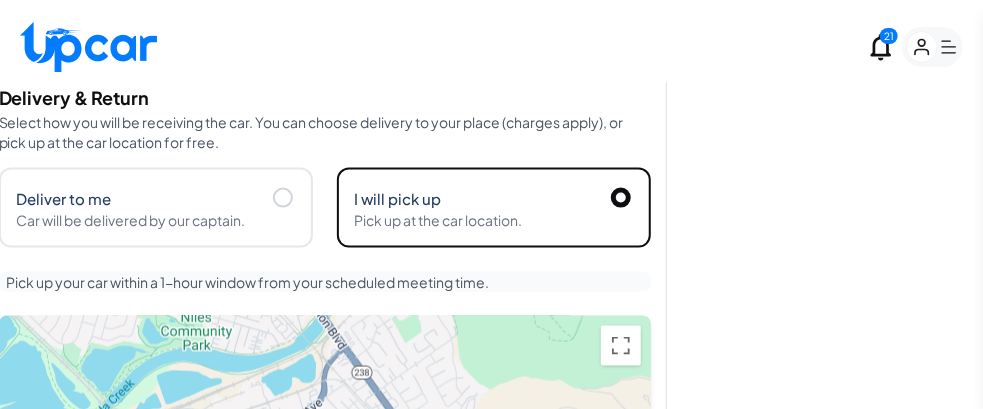 select on "*****" 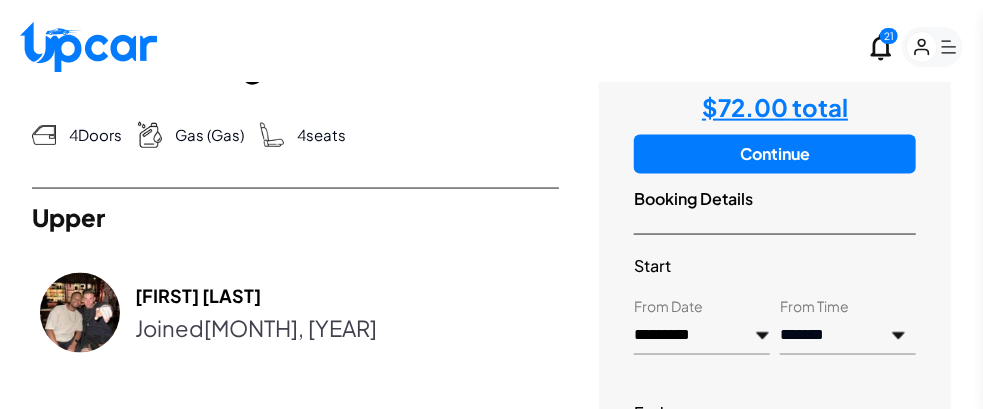 click on "**********" at bounding box center (848, 336) 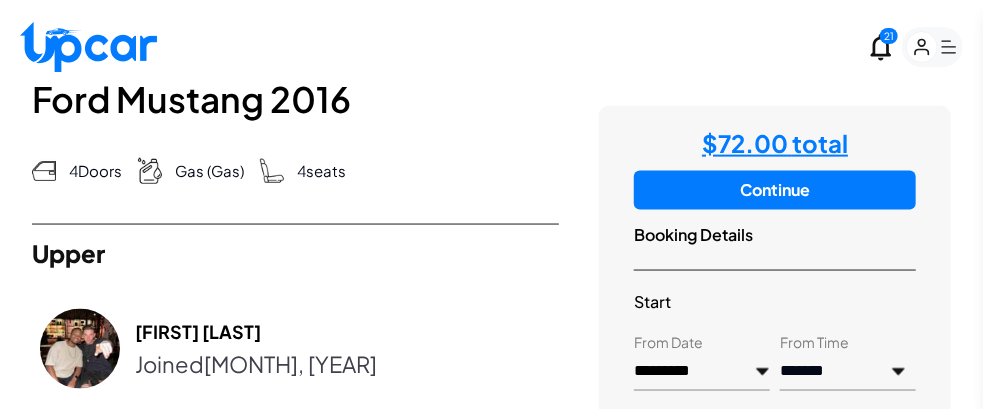 scroll, scrollTop: 1000, scrollLeft: 0, axis: vertical 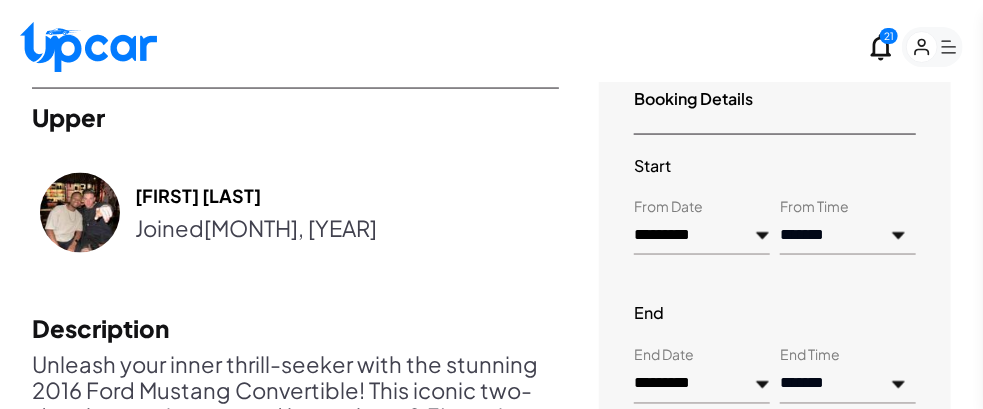 click on "**********" at bounding box center (848, 385) 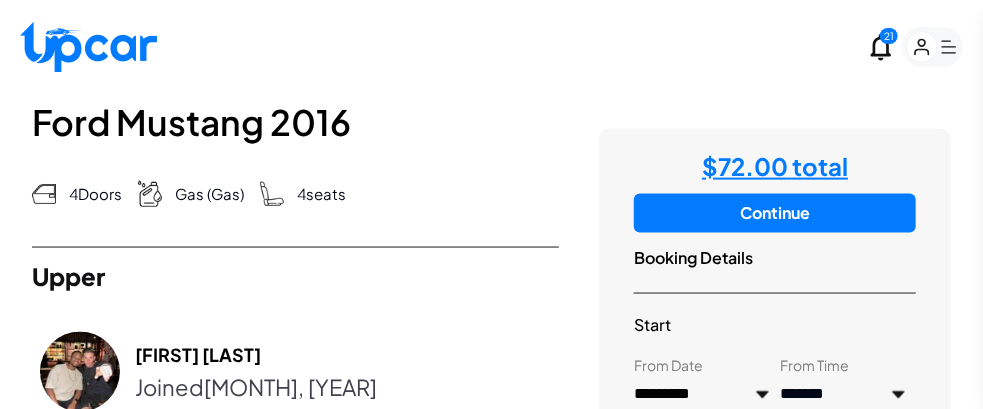 scroll, scrollTop: 838, scrollLeft: 0, axis: vertical 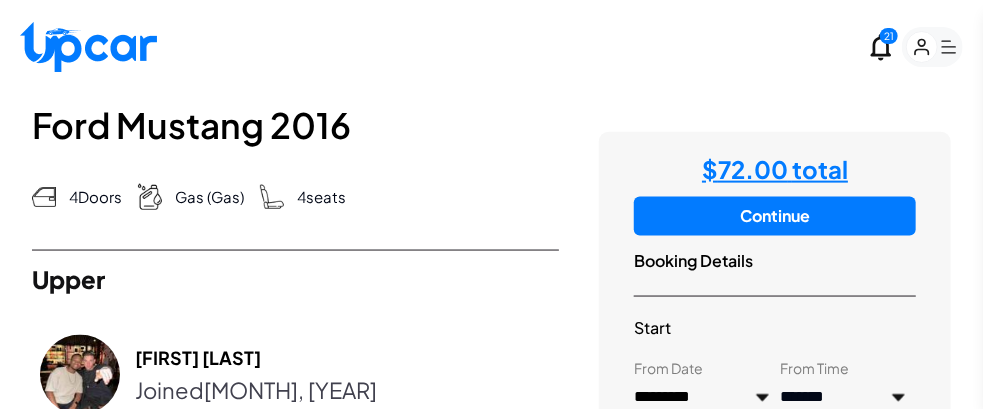 click on "Continue" at bounding box center [775, 216] 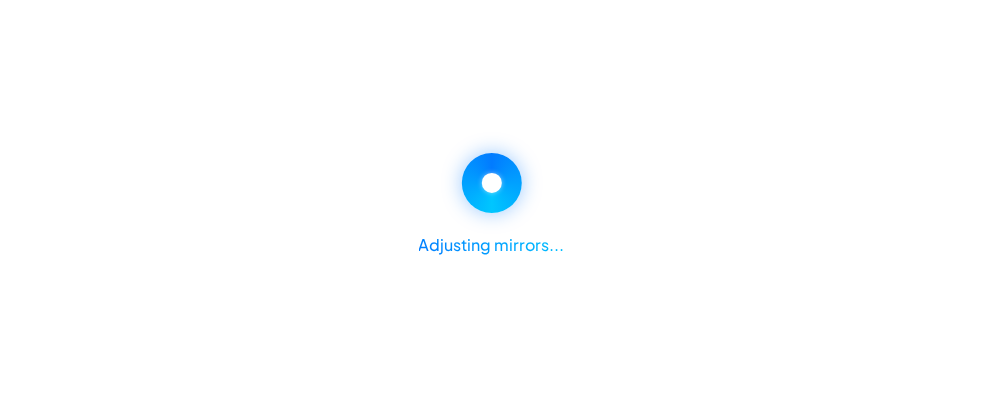 scroll, scrollTop: 0, scrollLeft: 0, axis: both 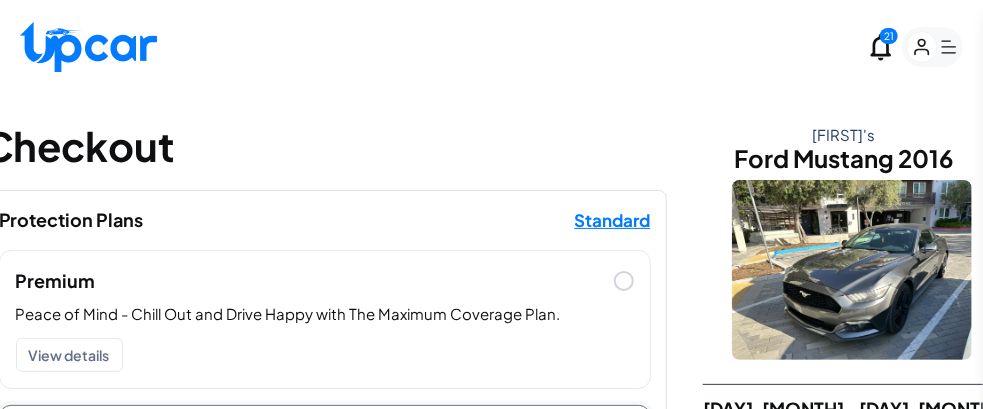 type on "**********" 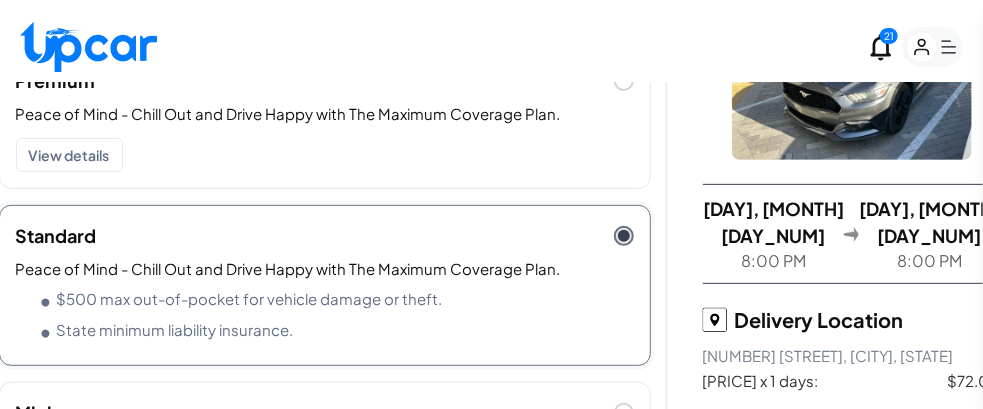 scroll, scrollTop: 300, scrollLeft: 0, axis: vertical 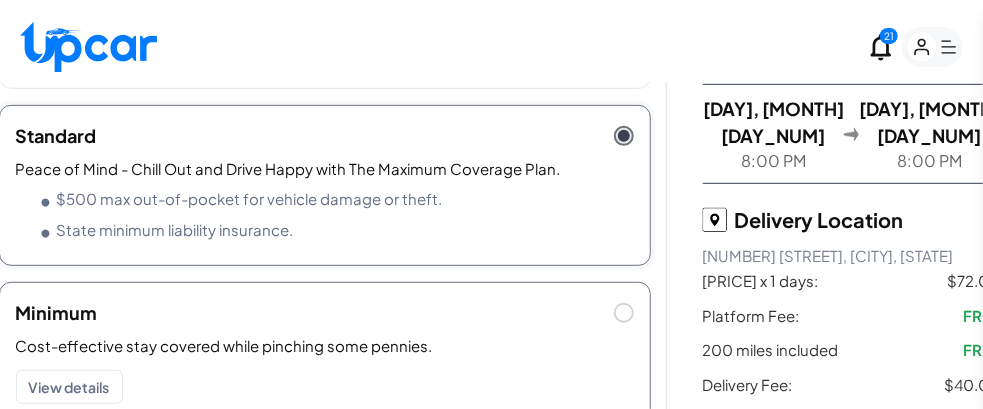 click at bounding box center (624, 313) 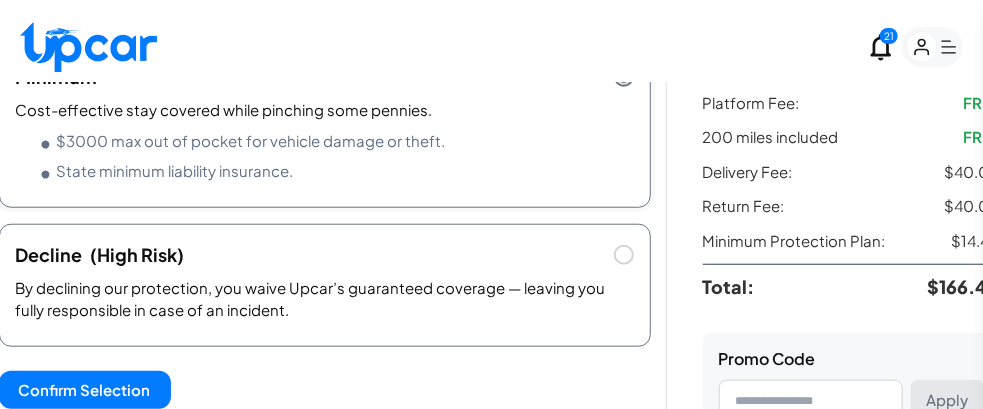 scroll, scrollTop: 700, scrollLeft: 0, axis: vertical 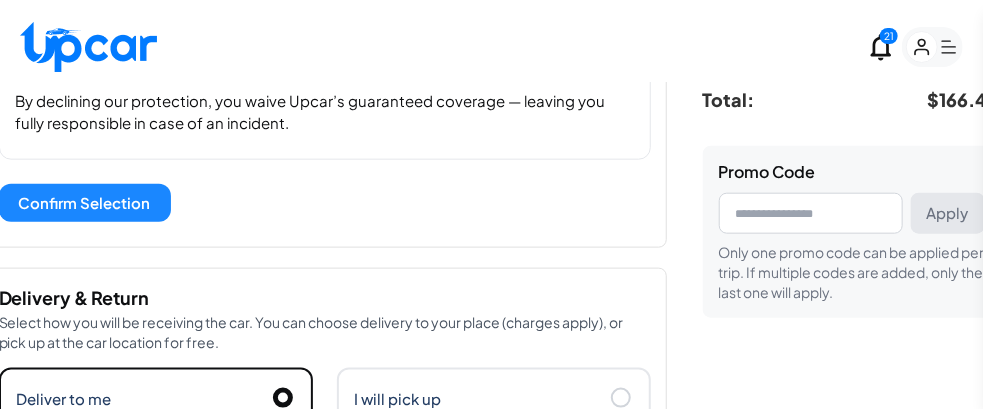 click on "Confirm Selection" at bounding box center [85, 203] 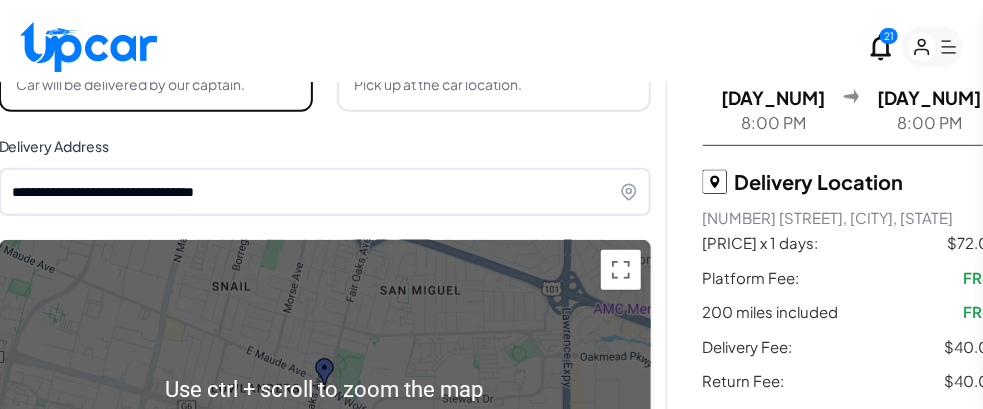 scroll, scrollTop: 200, scrollLeft: 0, axis: vertical 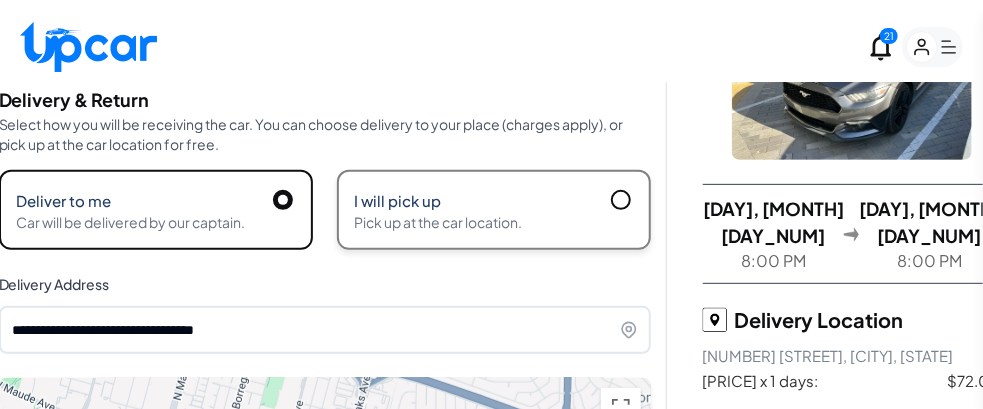 click at bounding box center [621, 200] 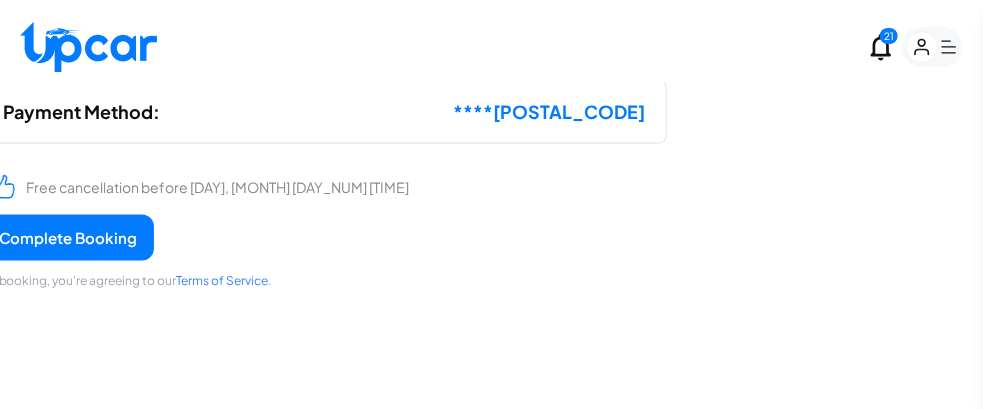 scroll, scrollTop: 949, scrollLeft: 0, axis: vertical 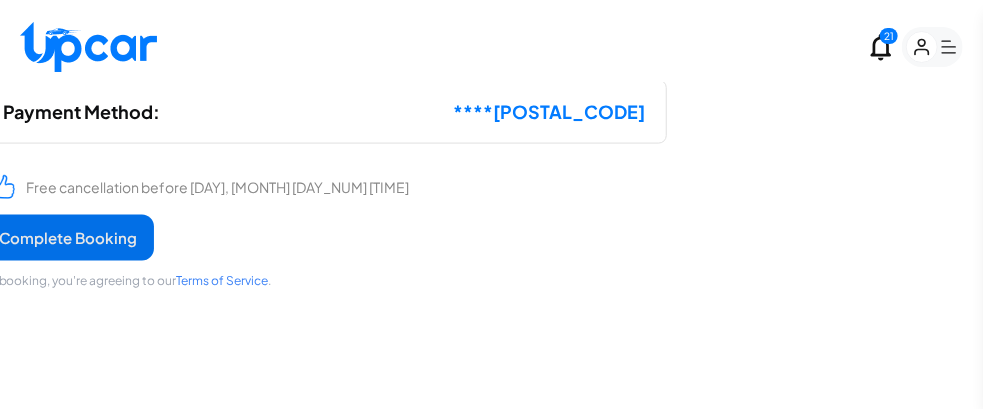 click on "Complete Booking" at bounding box center (68, 238) 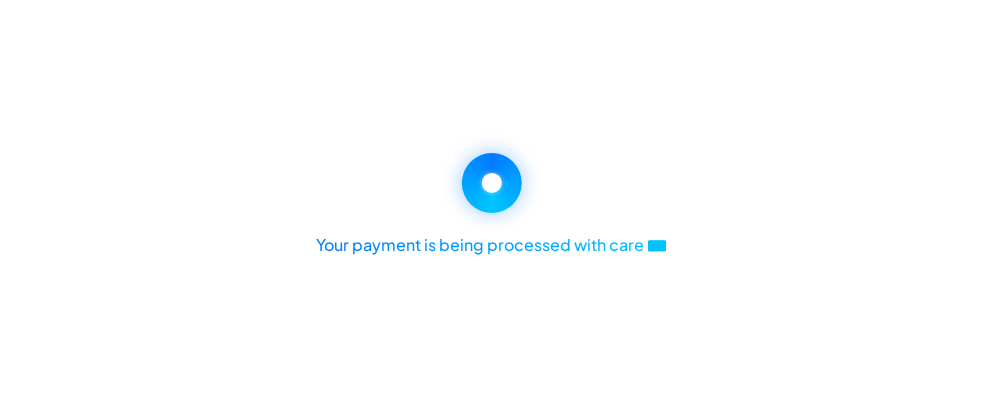scroll, scrollTop: 0, scrollLeft: 0, axis: both 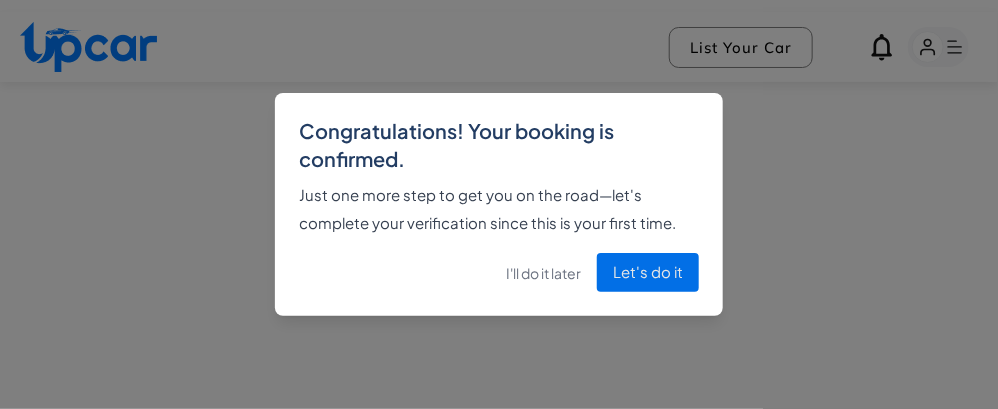 click on "Let's do it" at bounding box center (648, 272) 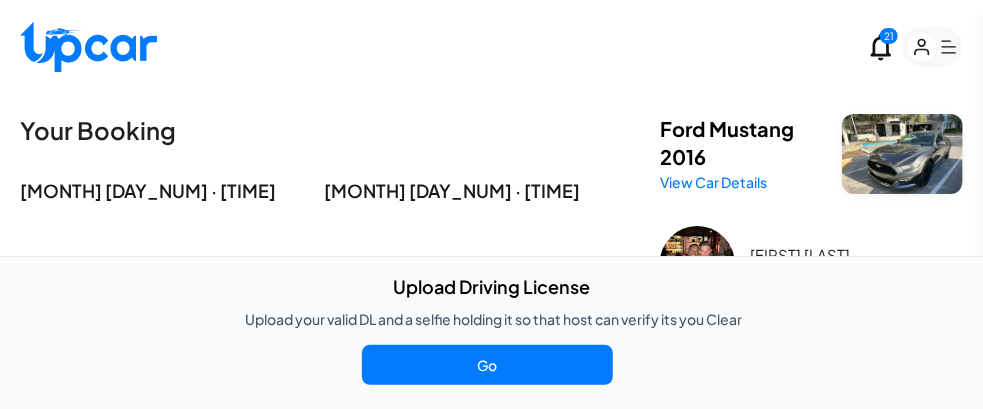 click on "[MONTH] [DAY_NUM] · [TIME] [MONTH] [DAY_NUM] · [TIME]" at bounding box center (300, 191) 